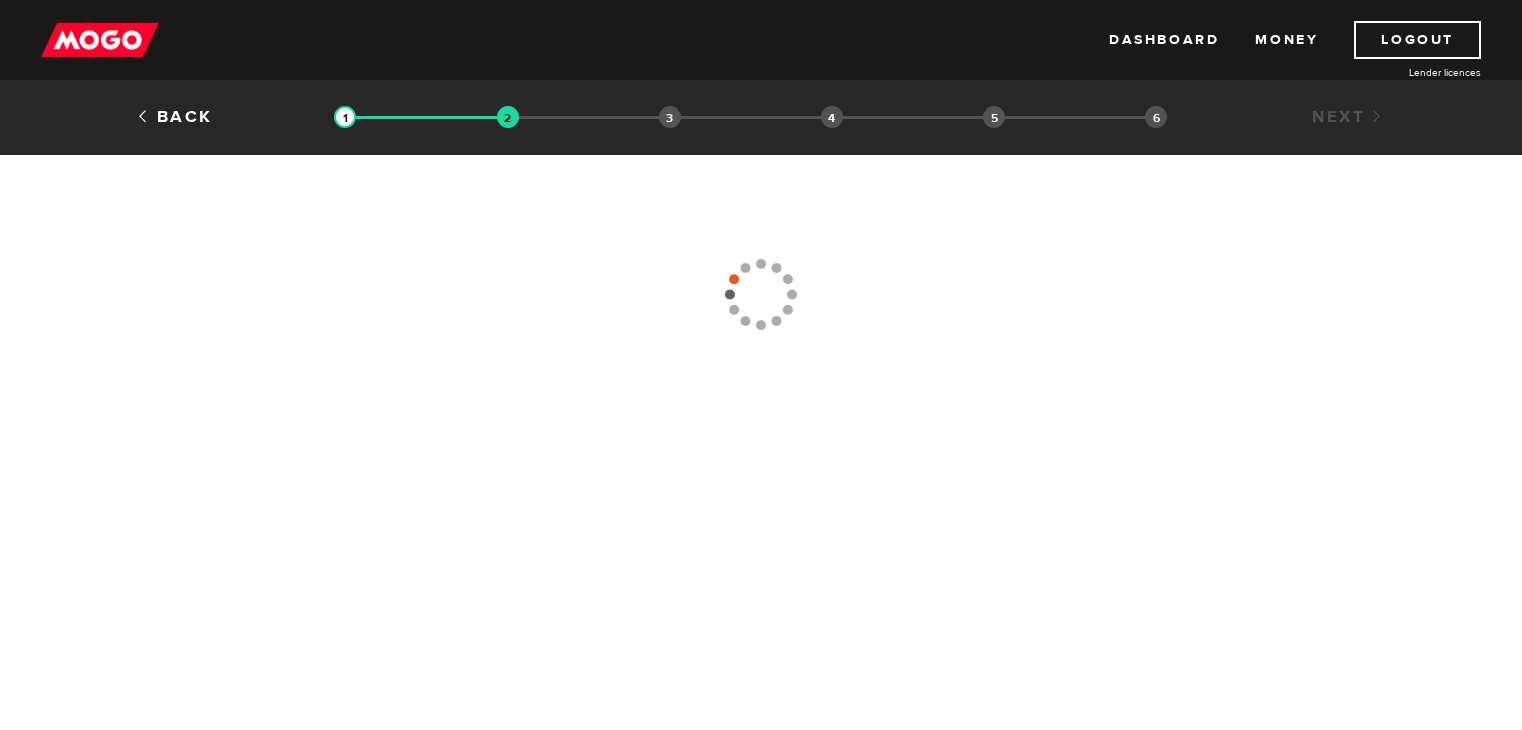 scroll, scrollTop: 0, scrollLeft: 0, axis: both 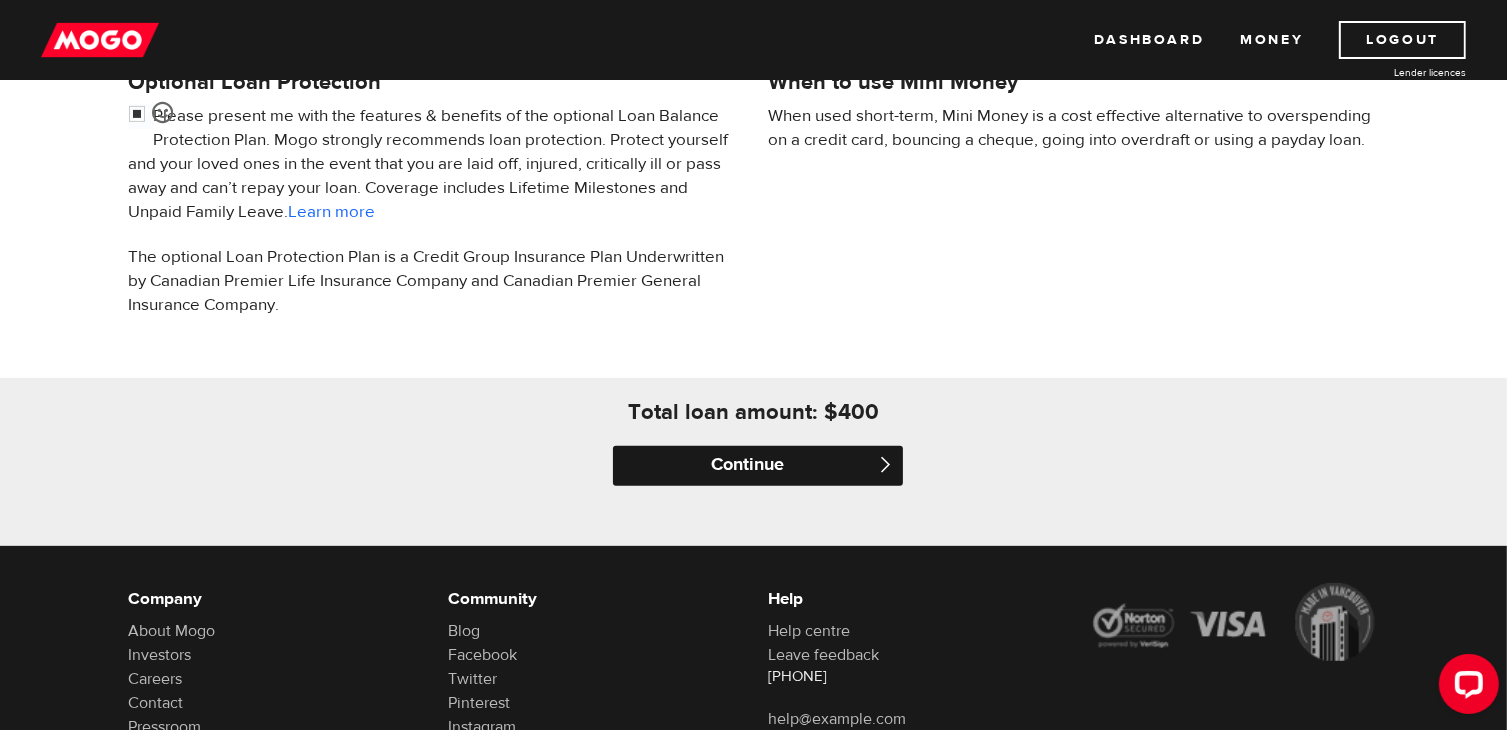 click on "Continue" at bounding box center (758, 466) 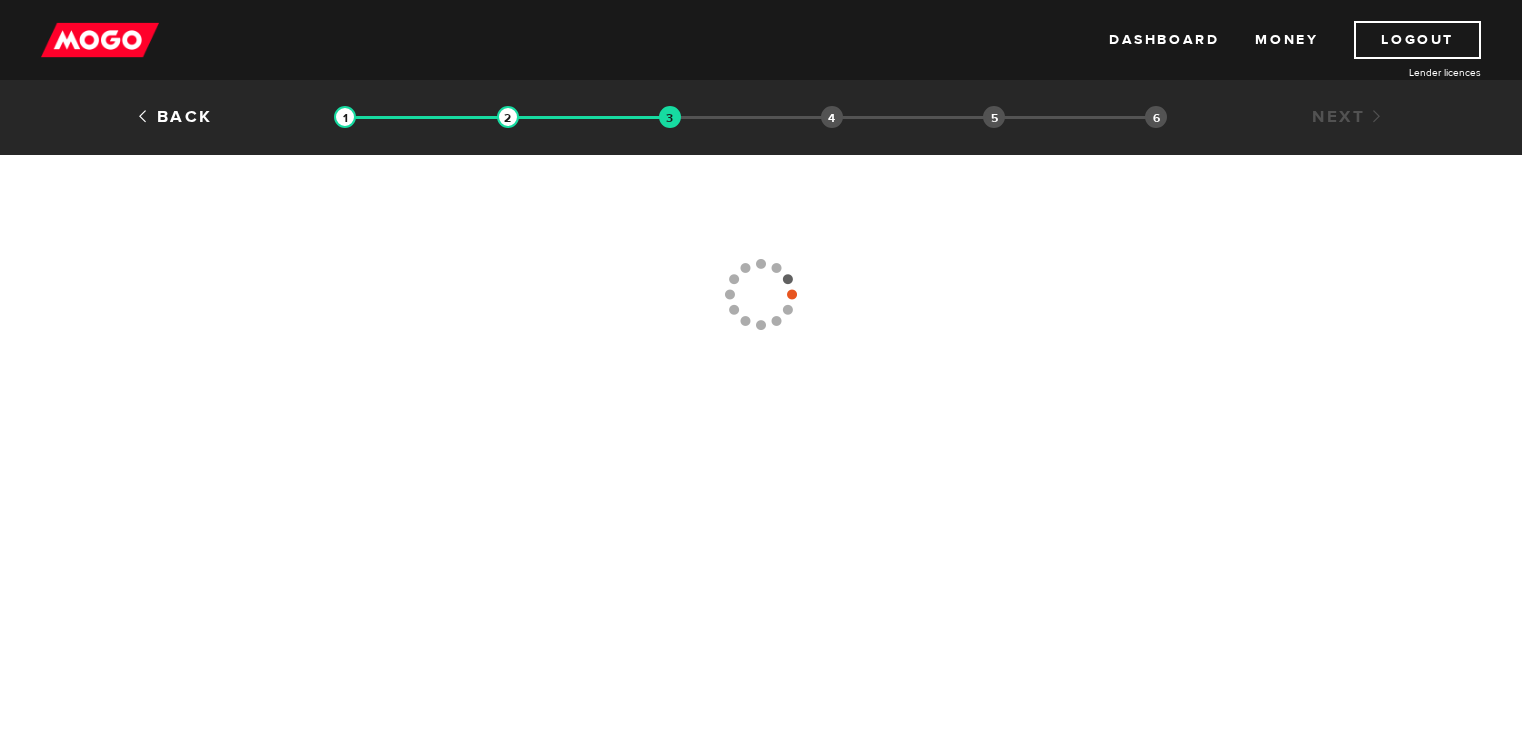 scroll, scrollTop: 0, scrollLeft: 0, axis: both 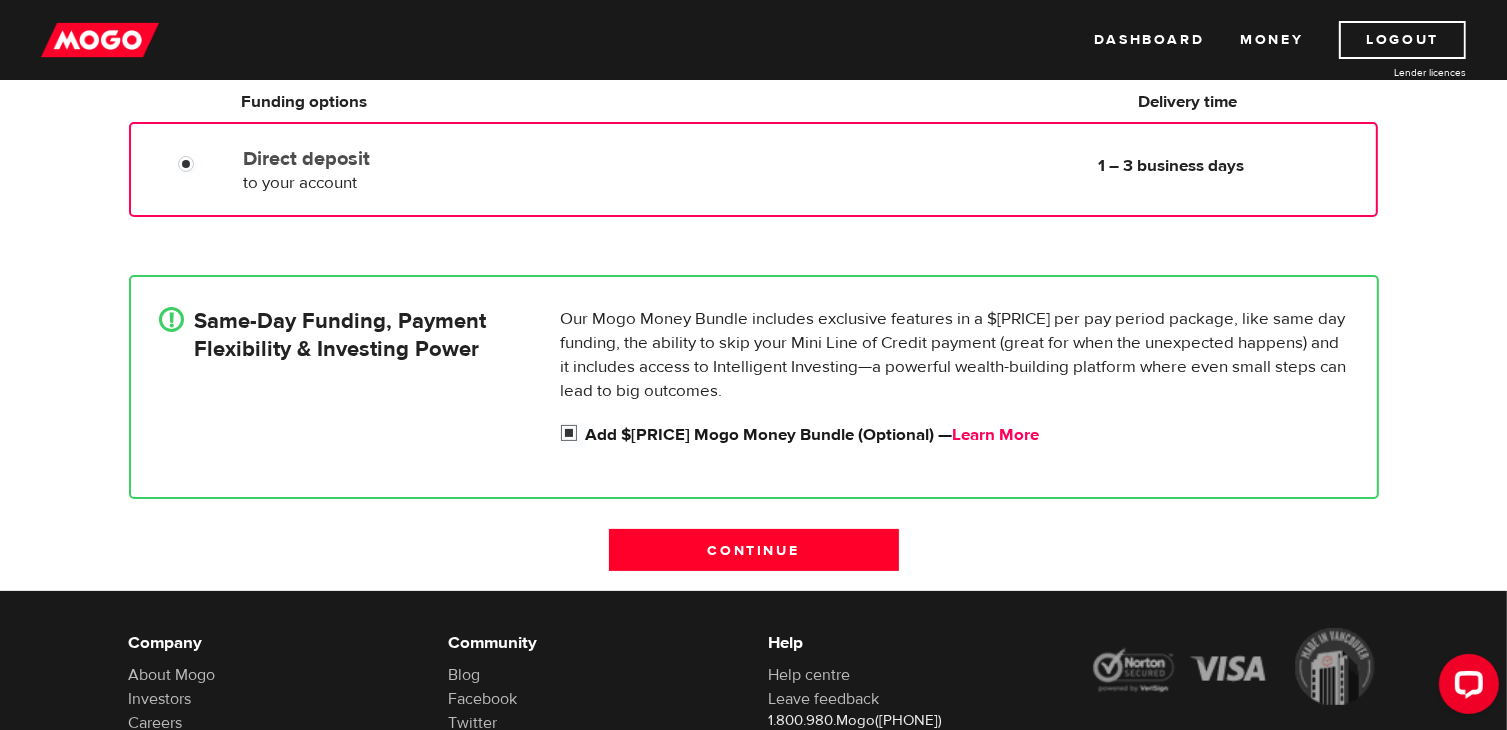 click on "Learn More" at bounding box center [996, 435] 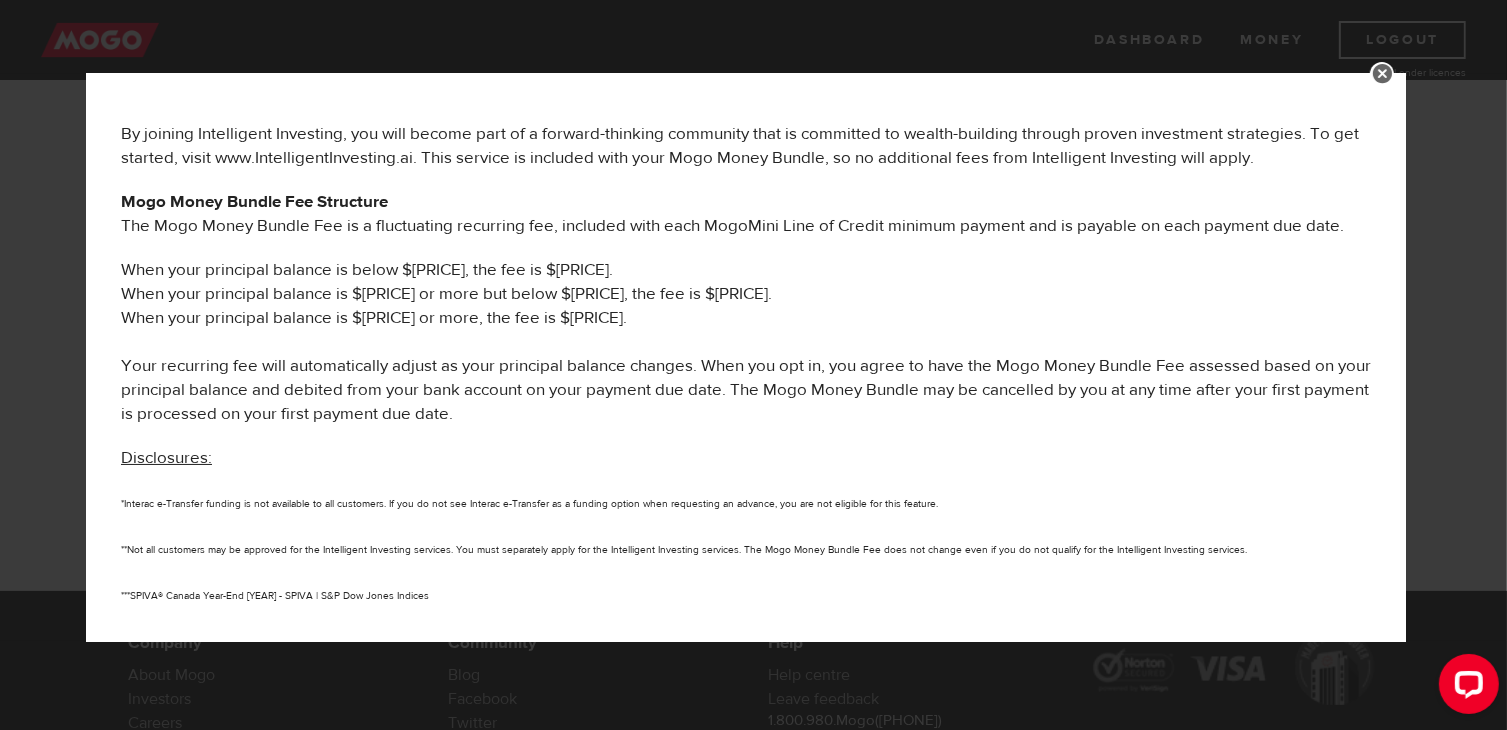 scroll, scrollTop: 976, scrollLeft: 0, axis: vertical 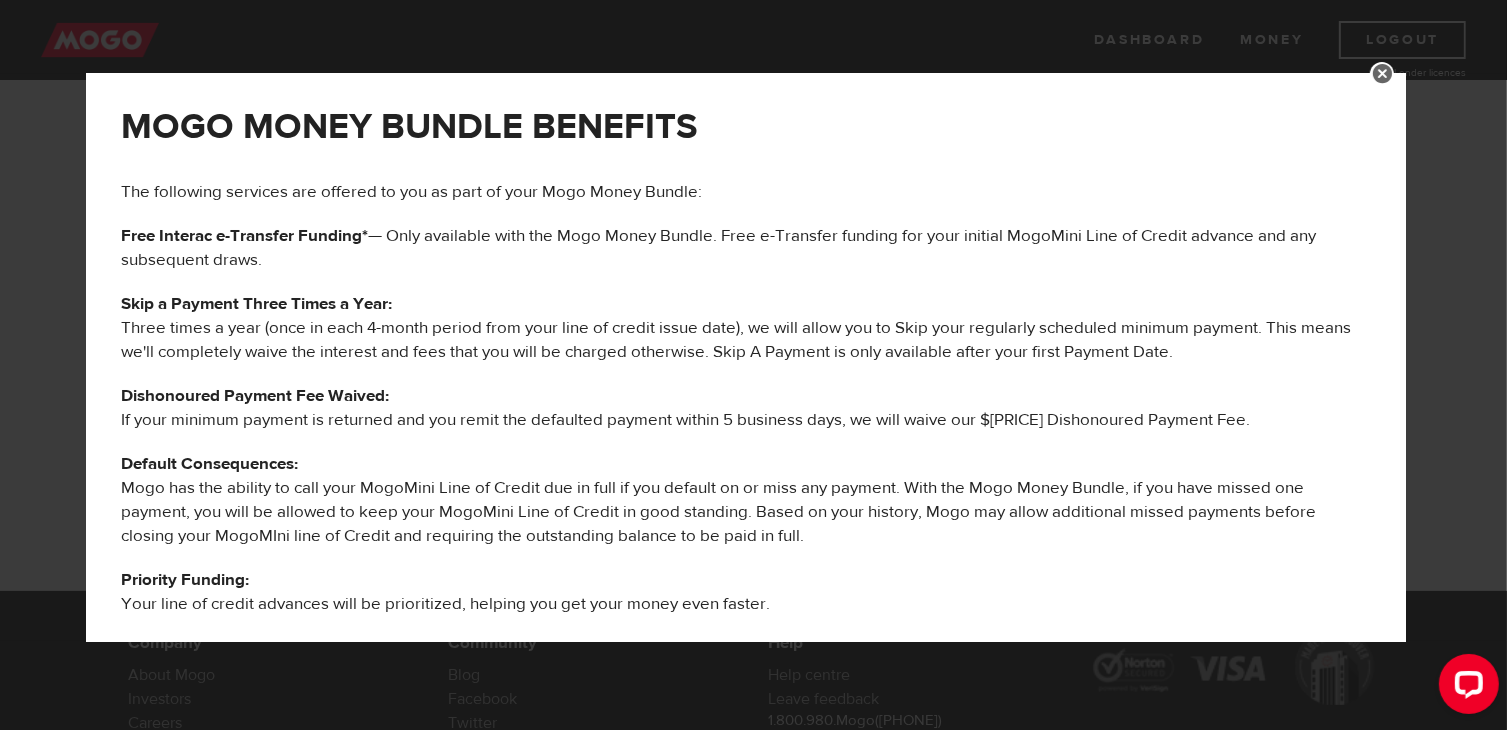 click at bounding box center (1382, 74) 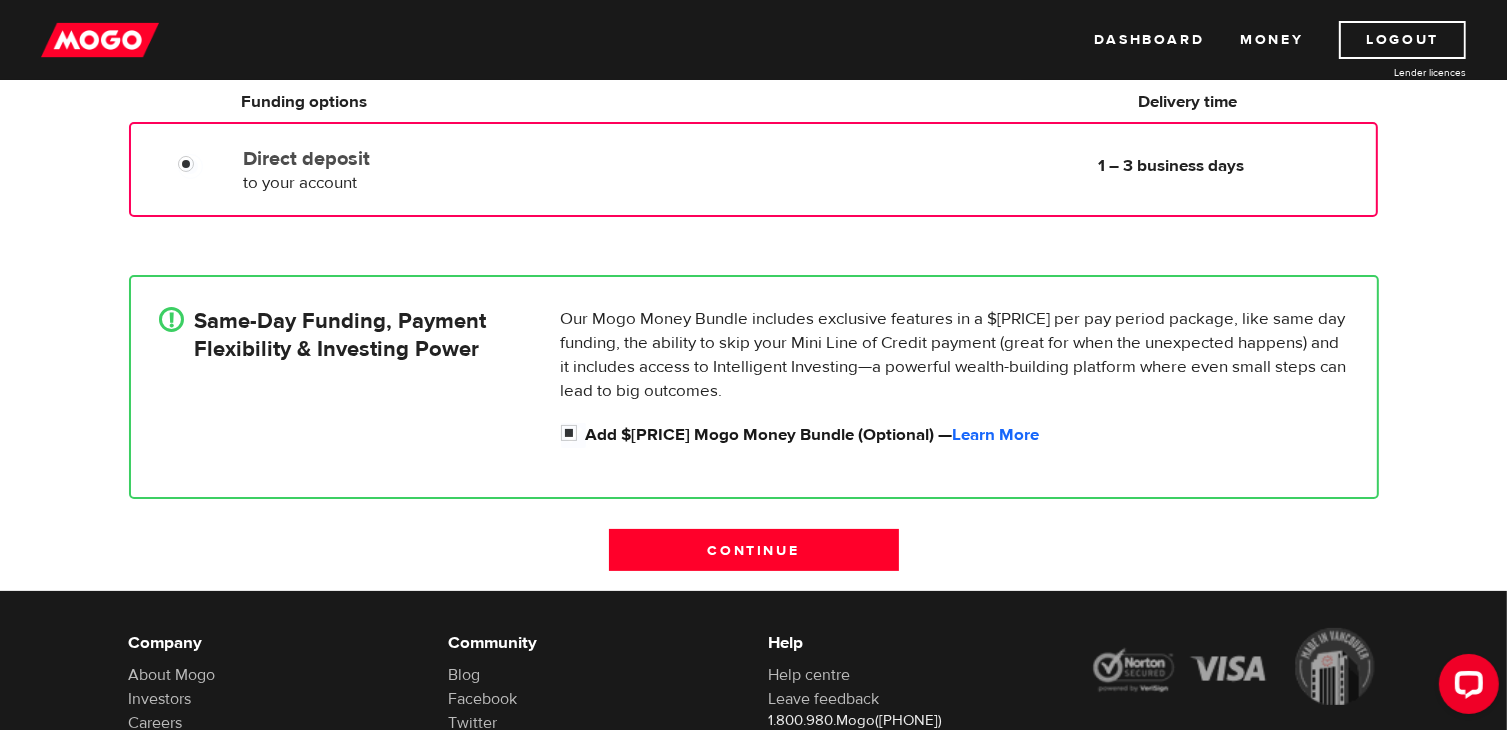 click on "Same-Day Funding, Payment Flexibility & Investing Power" at bounding box center (341, 335) 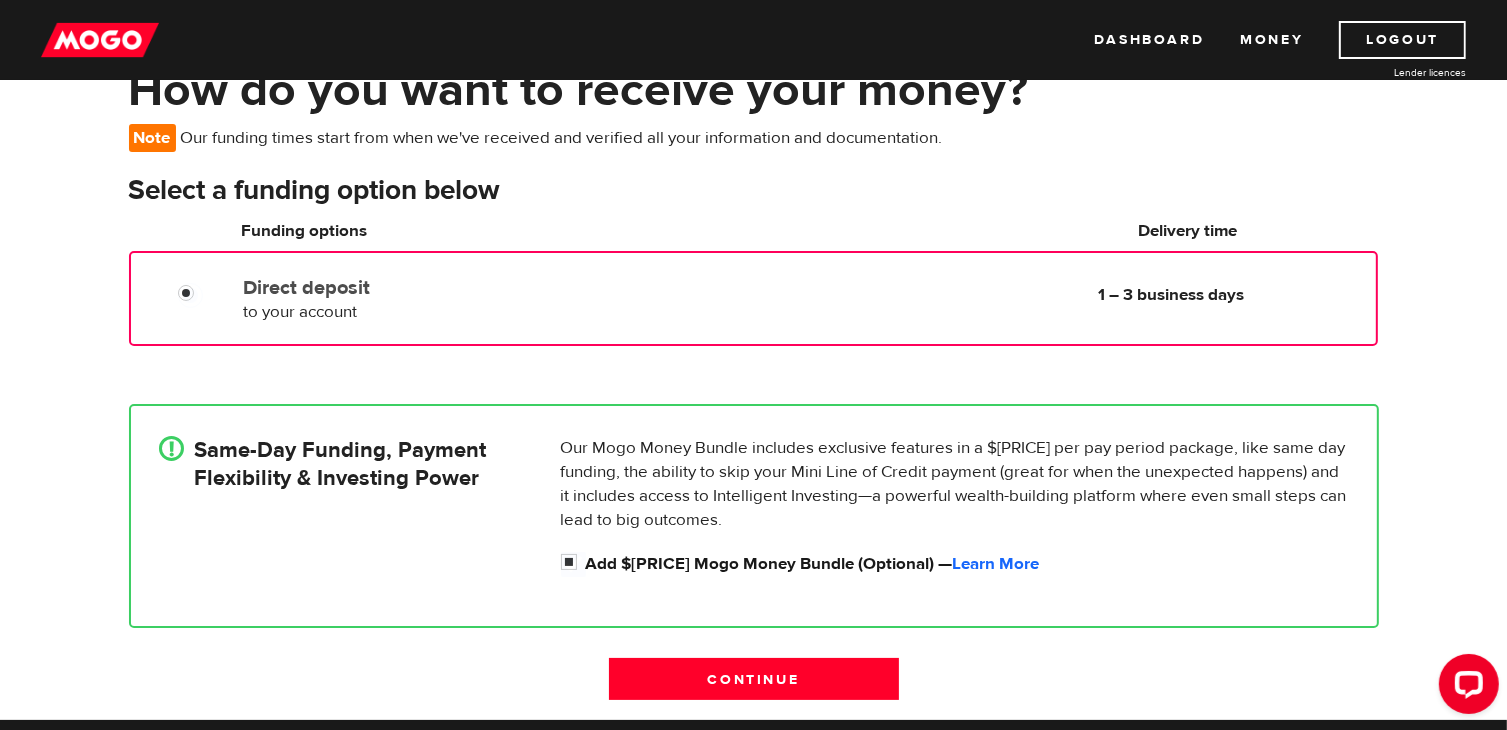 scroll, scrollTop: 126, scrollLeft: 0, axis: vertical 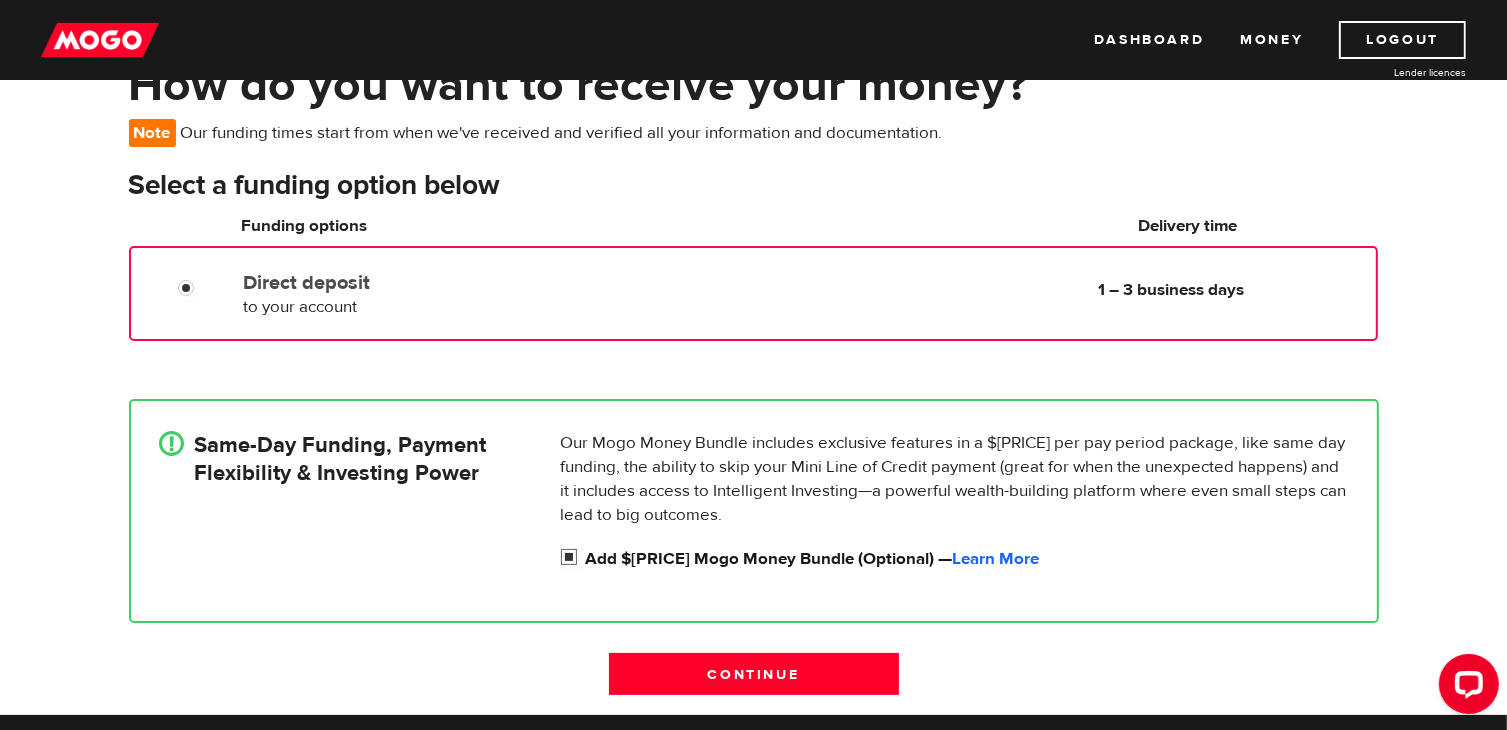 click on "Add $19.99 Mogo Money Bundle (Optional) —  Learn More" at bounding box center (573, 559) 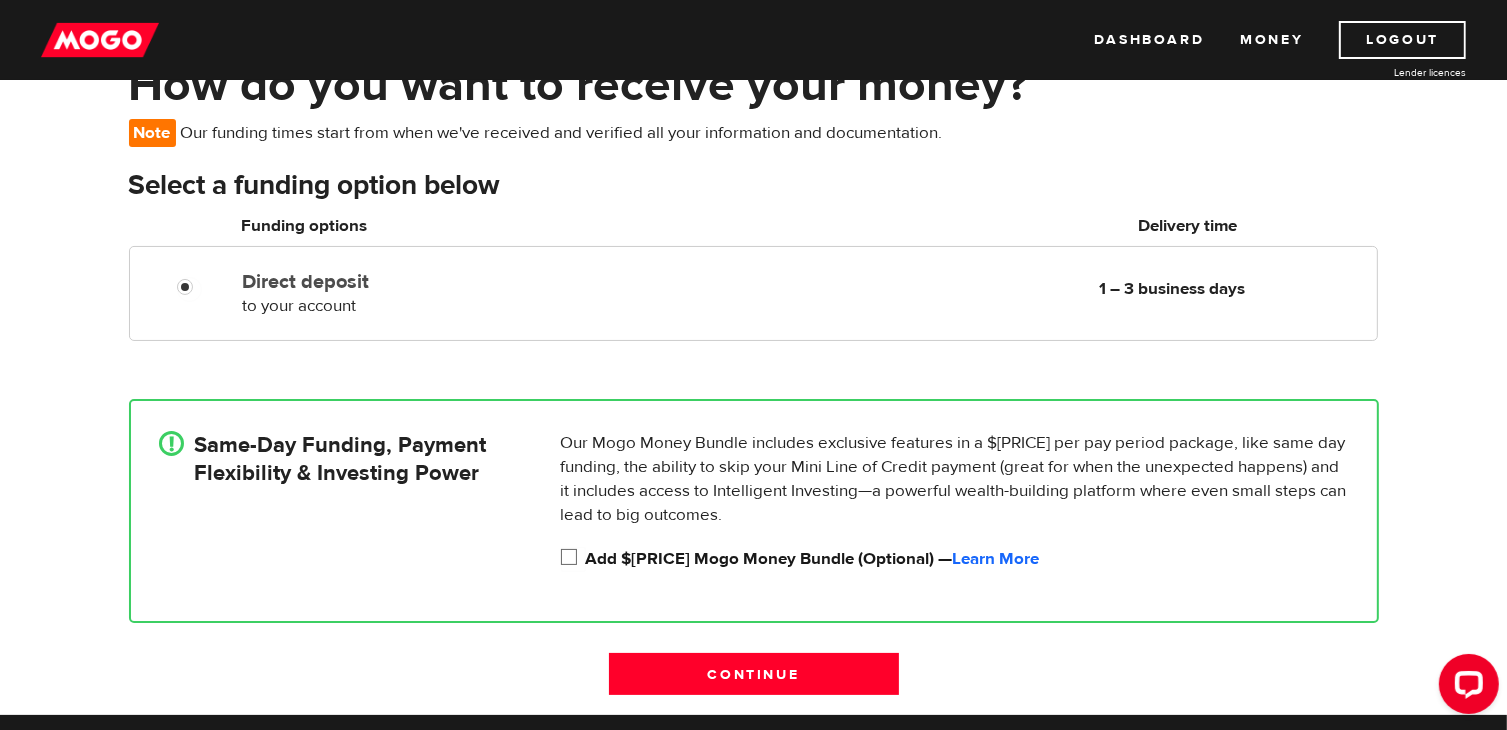 click on "Add $19.99 Mogo Money Bundle (Optional) —  Learn More" at bounding box center (573, 559) 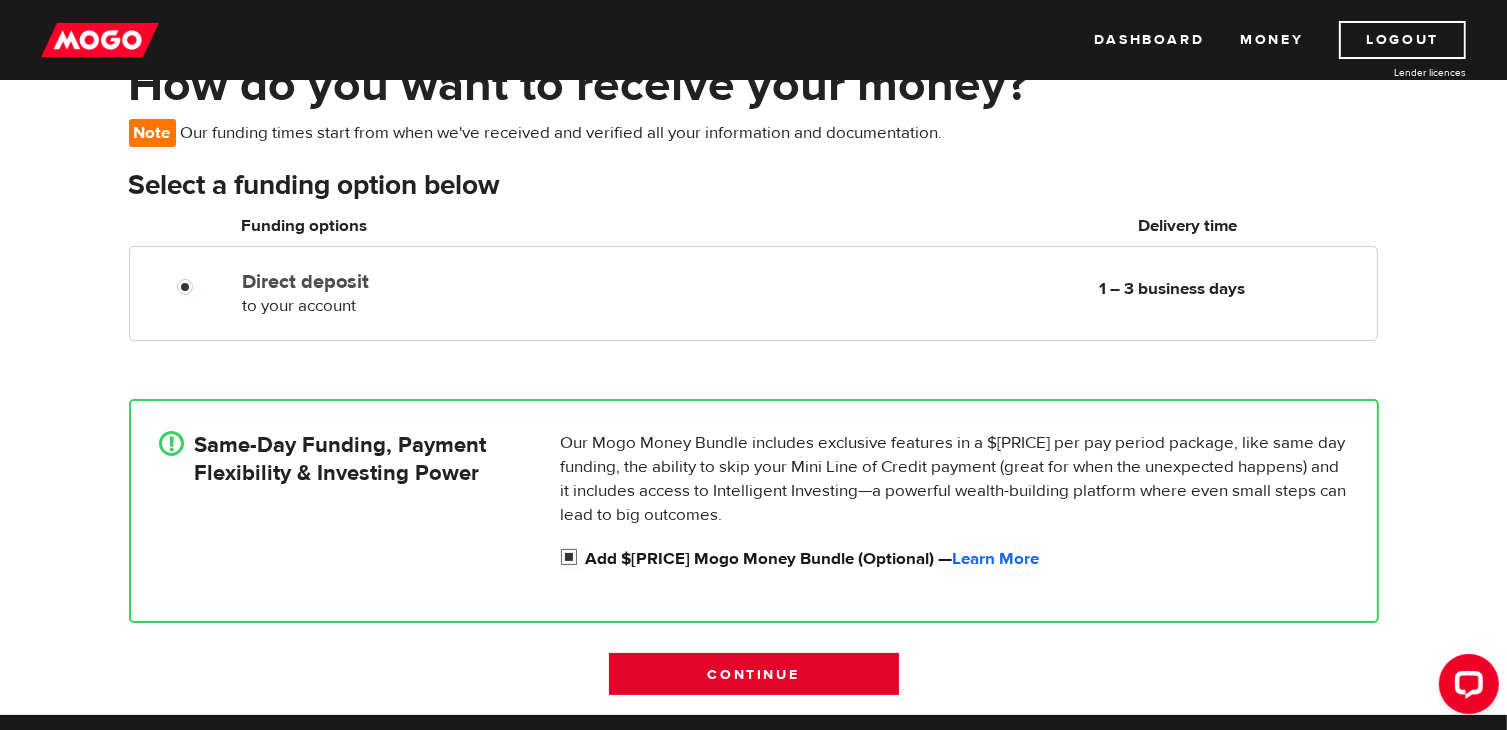 click on "Continue" at bounding box center [754, 674] 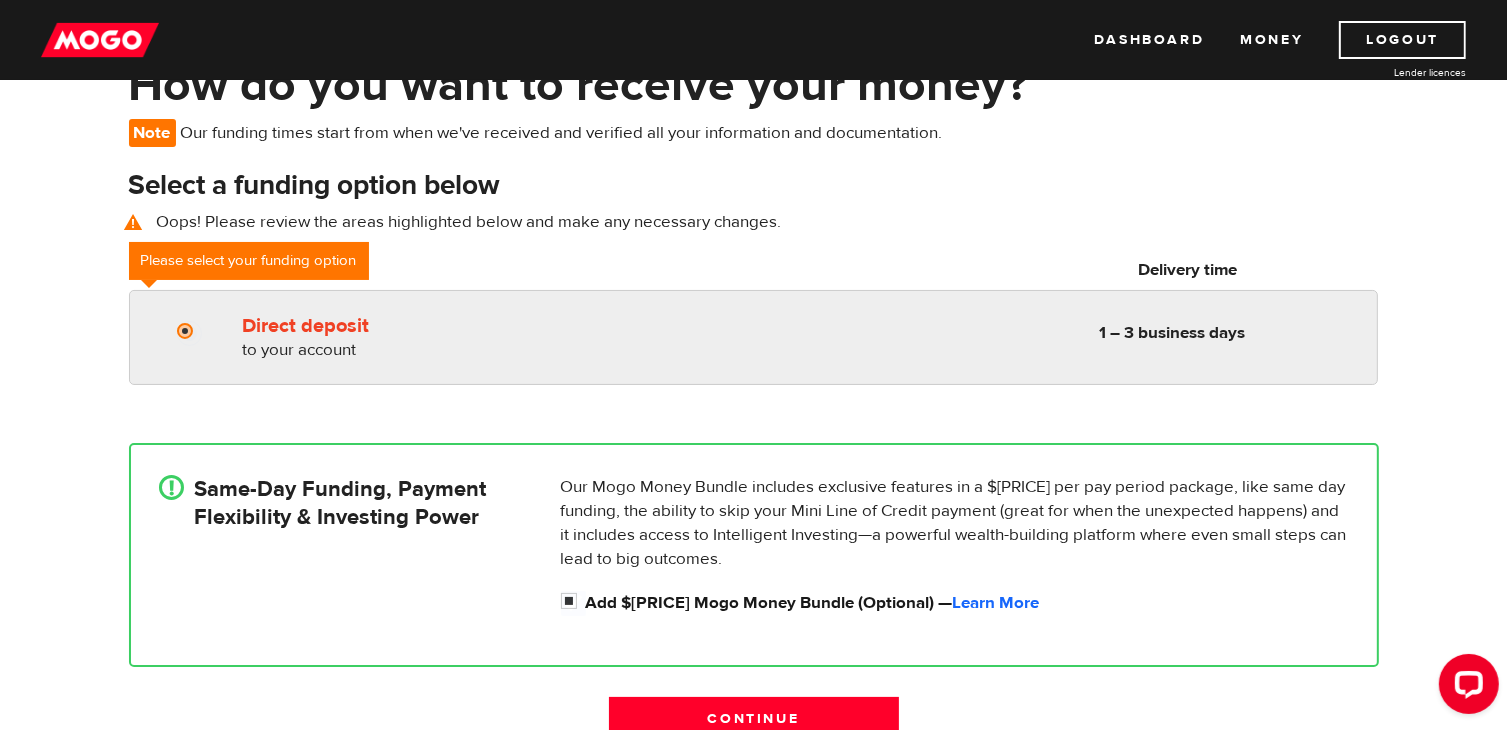 click on "Direct deposit" at bounding box center [189, 333] 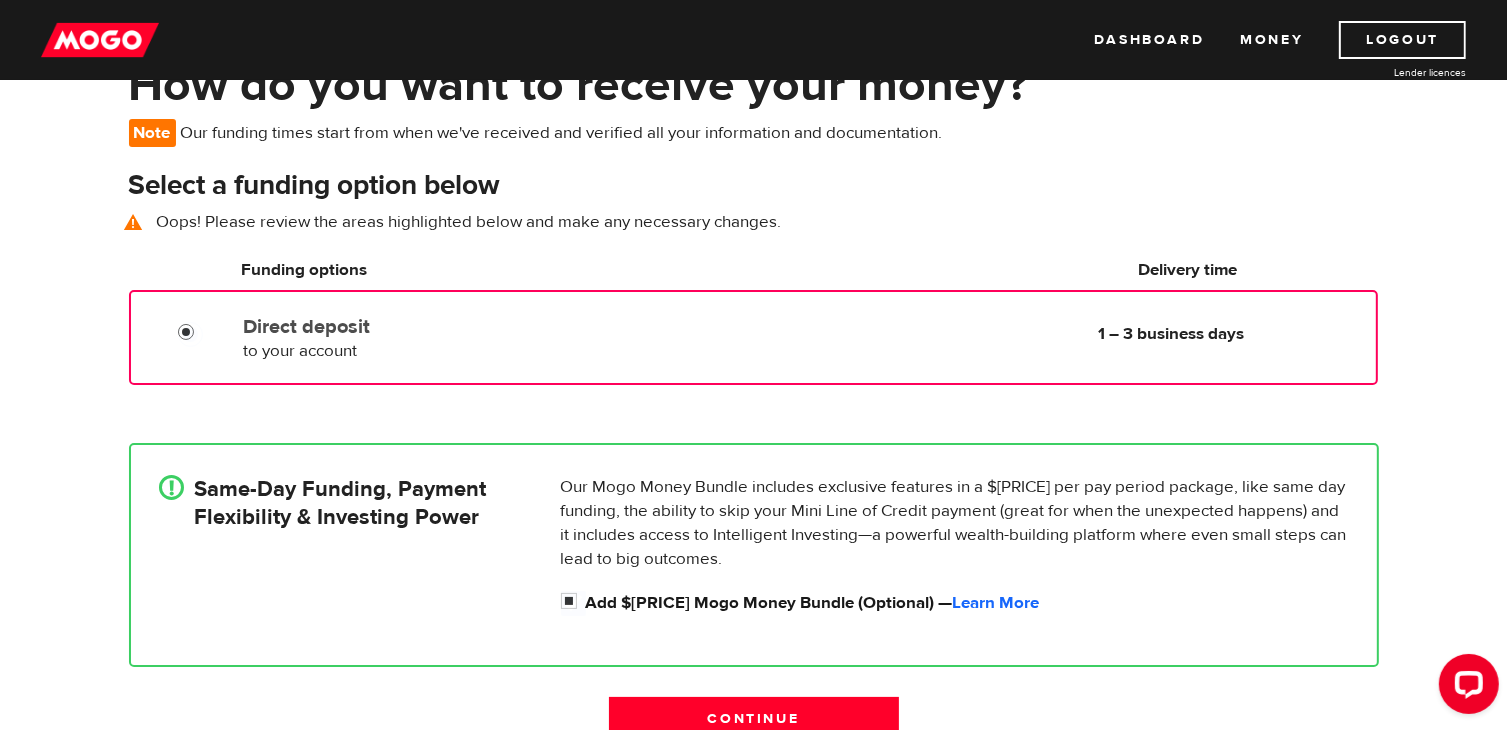 click on "Direct deposit" at bounding box center (190, 334) 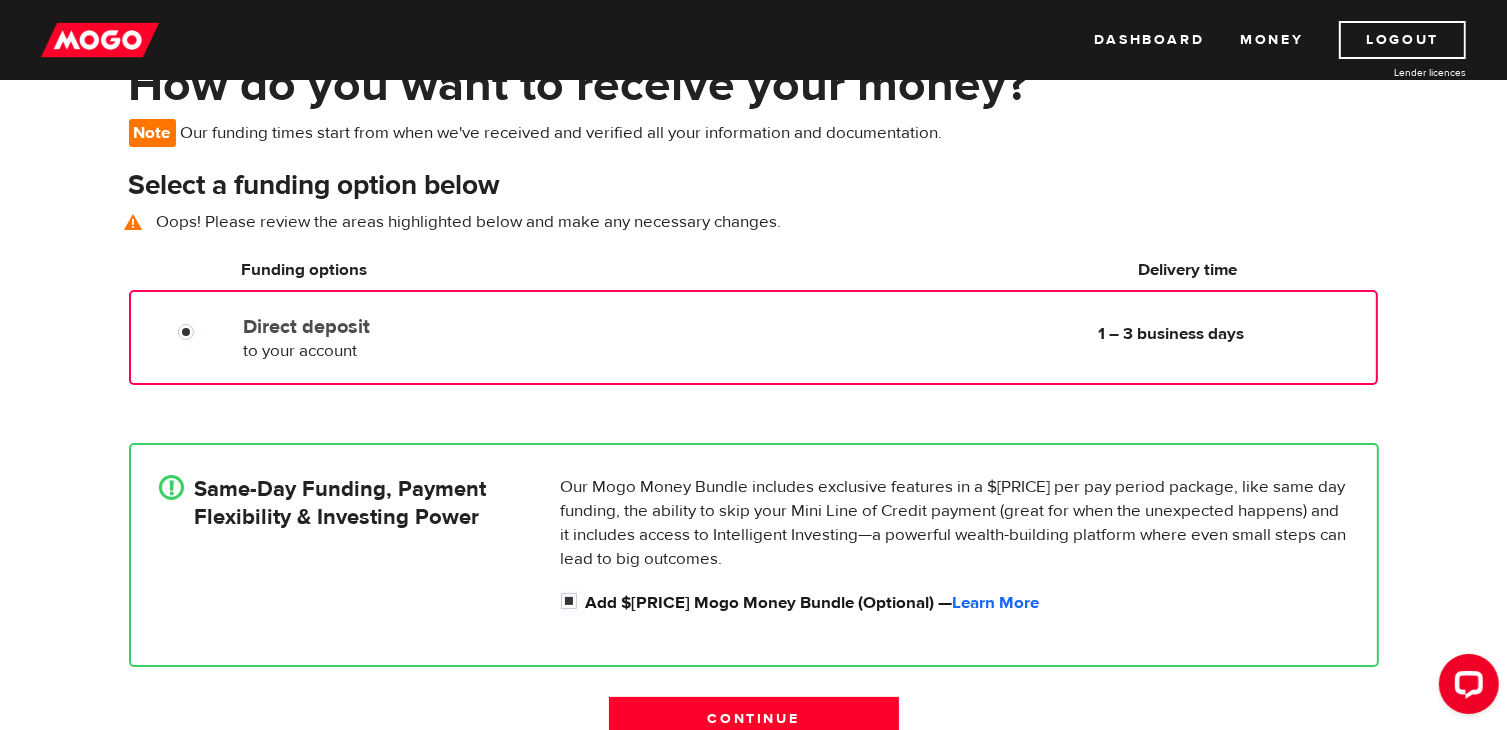 click on "Same-Day Funding, Payment Flexibility & Investing Power" at bounding box center [341, 503] 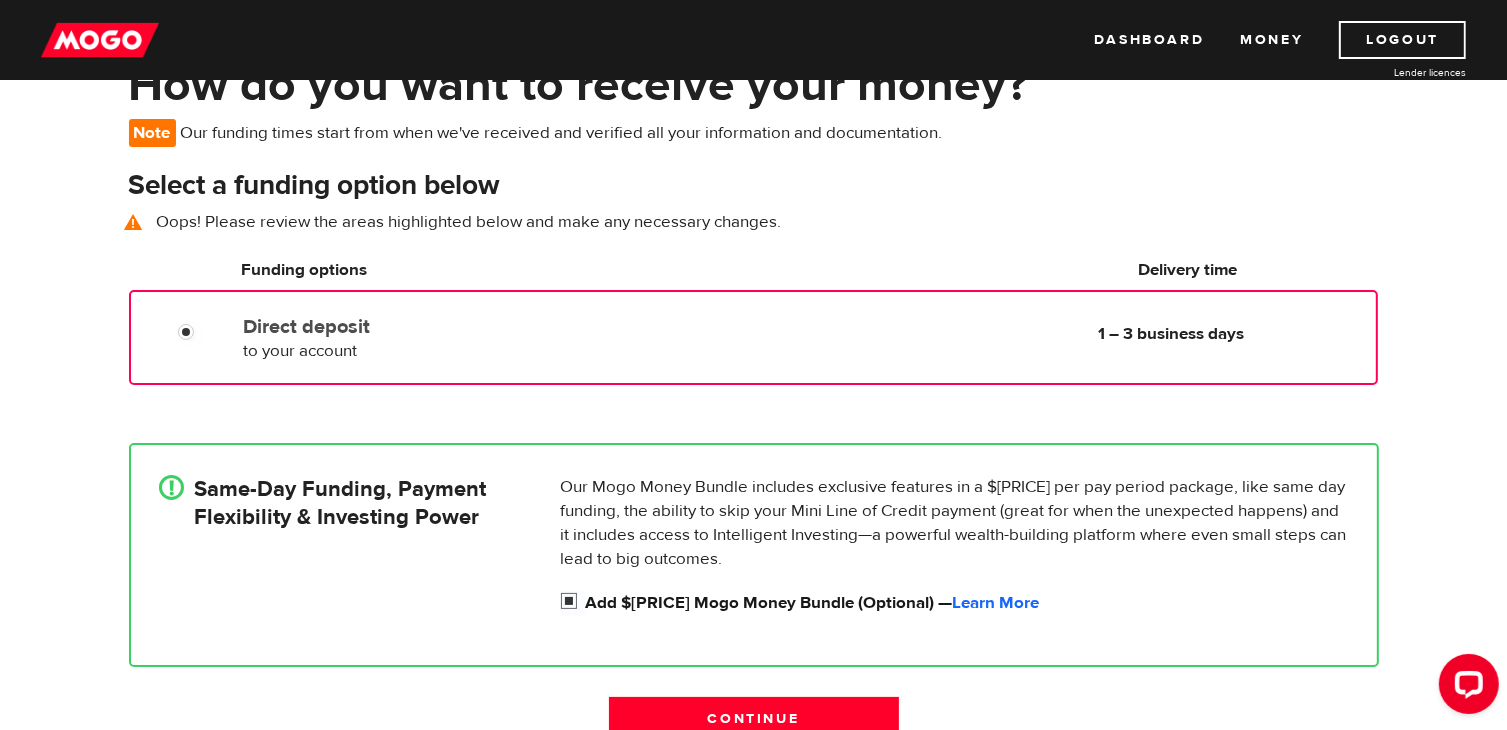 click on "Add $19.99 Mogo Money Bundle (Optional) —  Learn More" at bounding box center [967, 603] 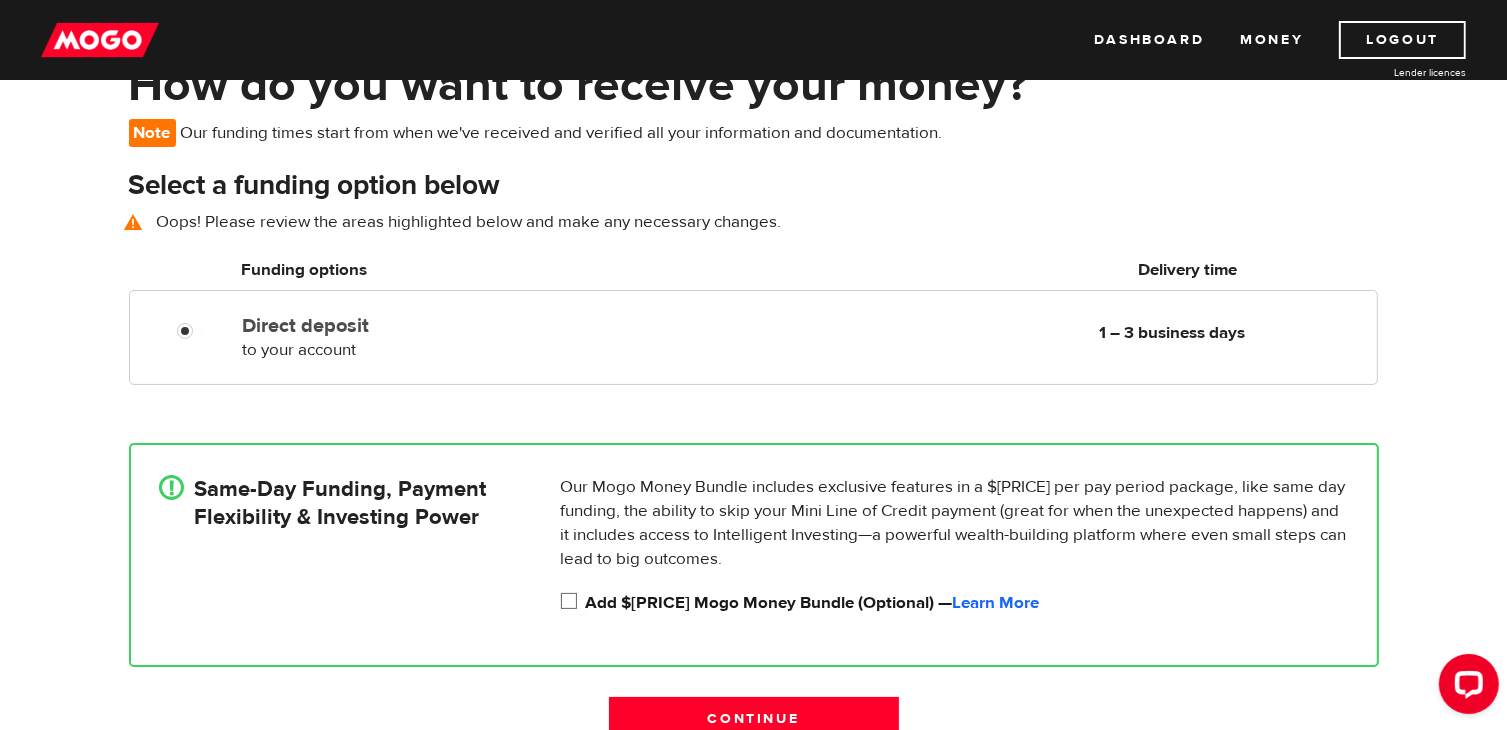 click on "Add $19.99 Mogo Money Bundle (Optional) —  Learn More" at bounding box center [967, 603] 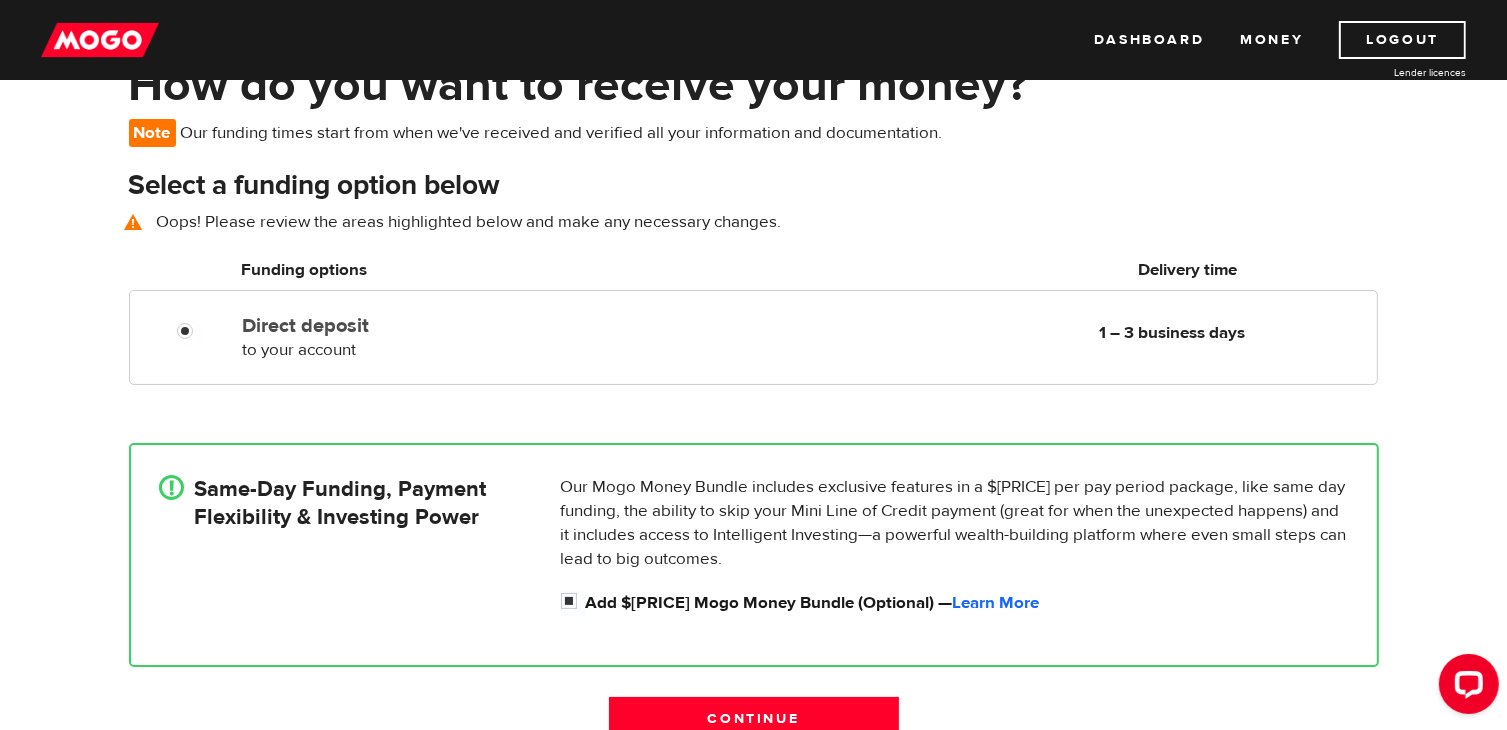 click on "Same-Day Funding, Payment Flexibility & Investing Power" at bounding box center (341, 503) 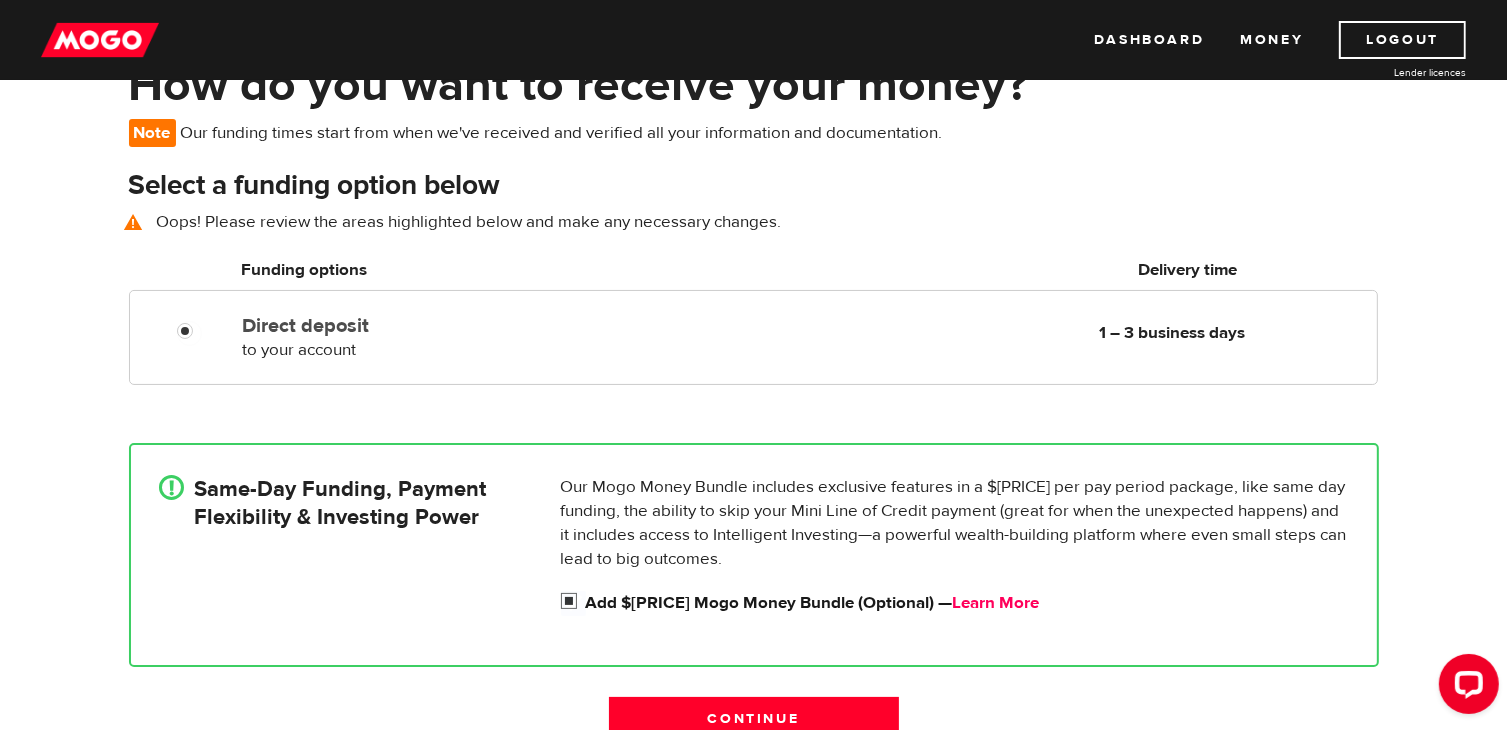 click on "Learn More" at bounding box center (996, 603) 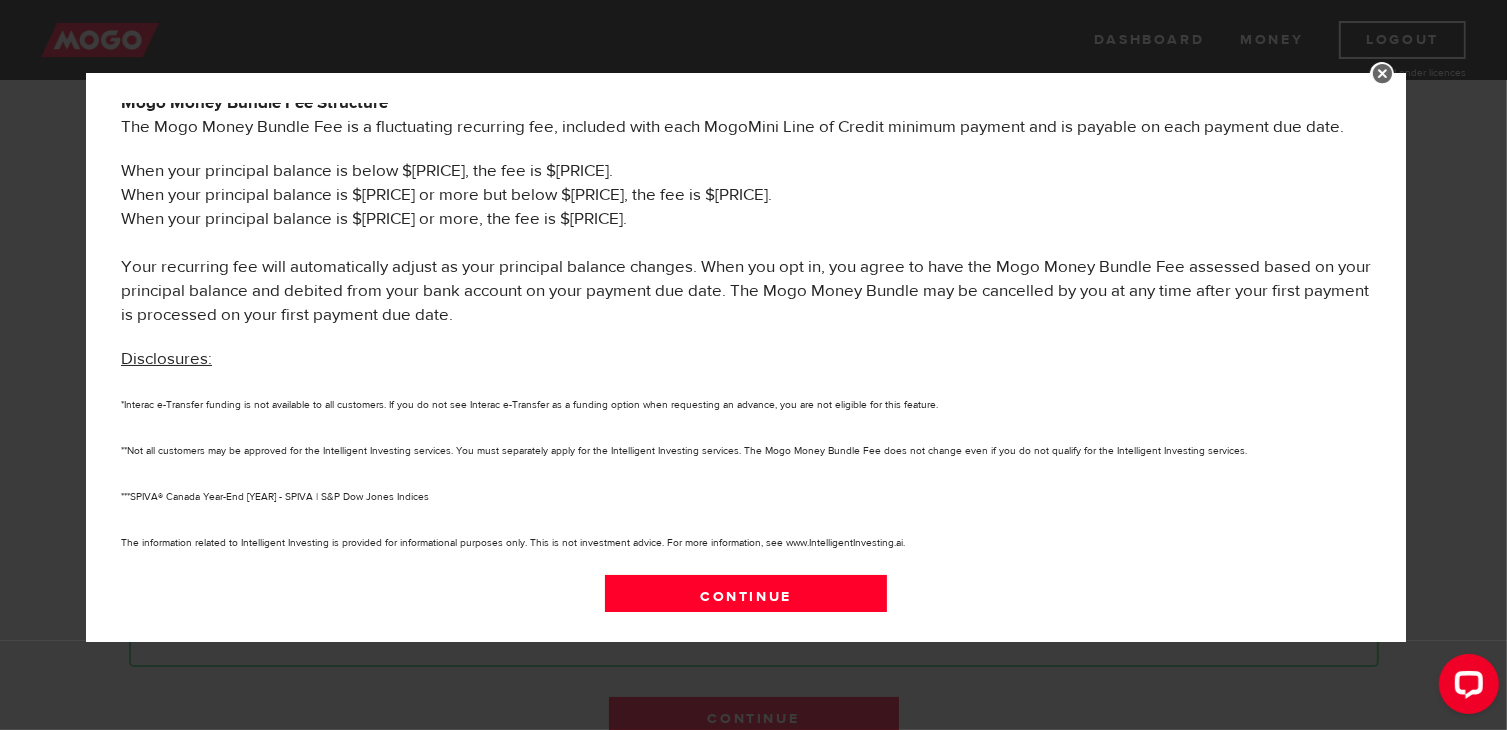 scroll, scrollTop: 1080, scrollLeft: 0, axis: vertical 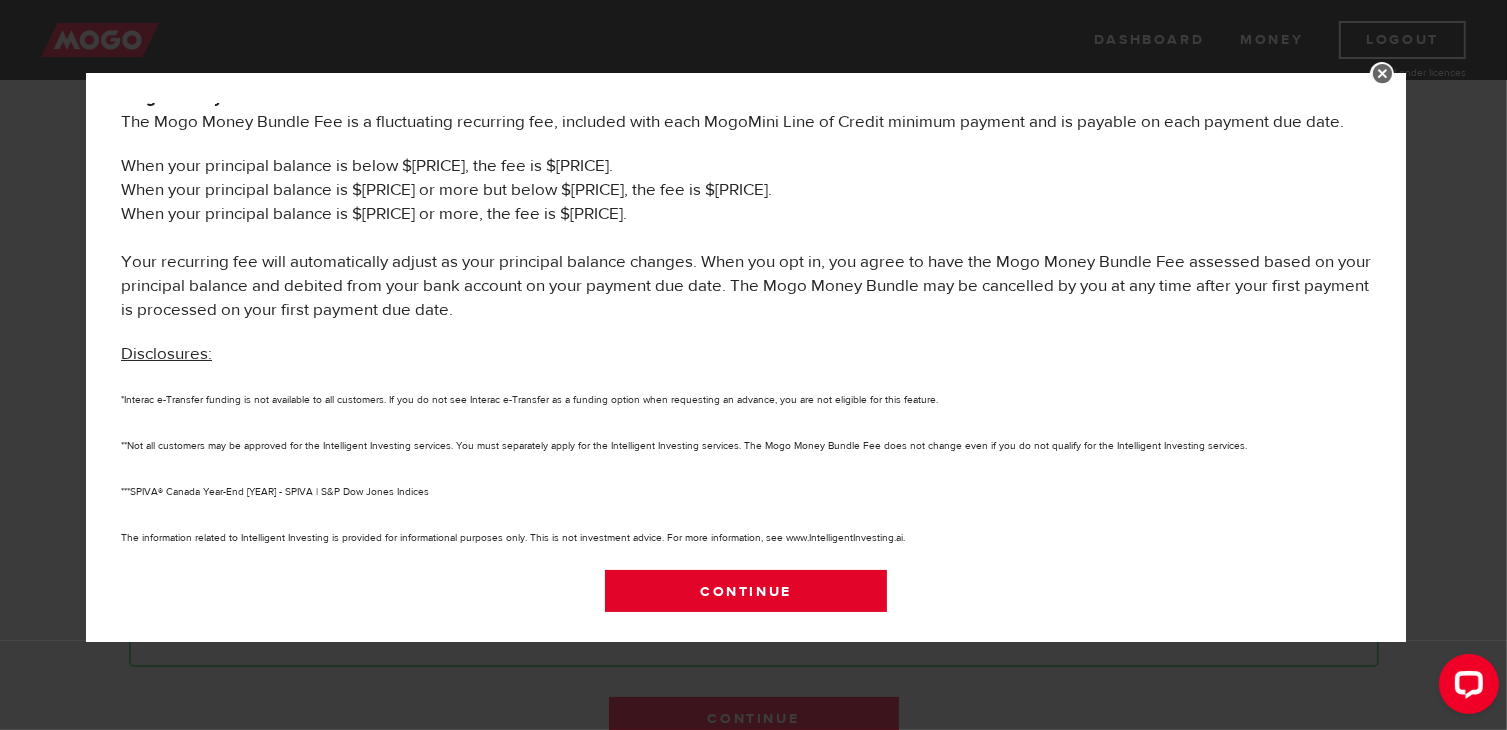 click on "Continue" at bounding box center [746, 591] 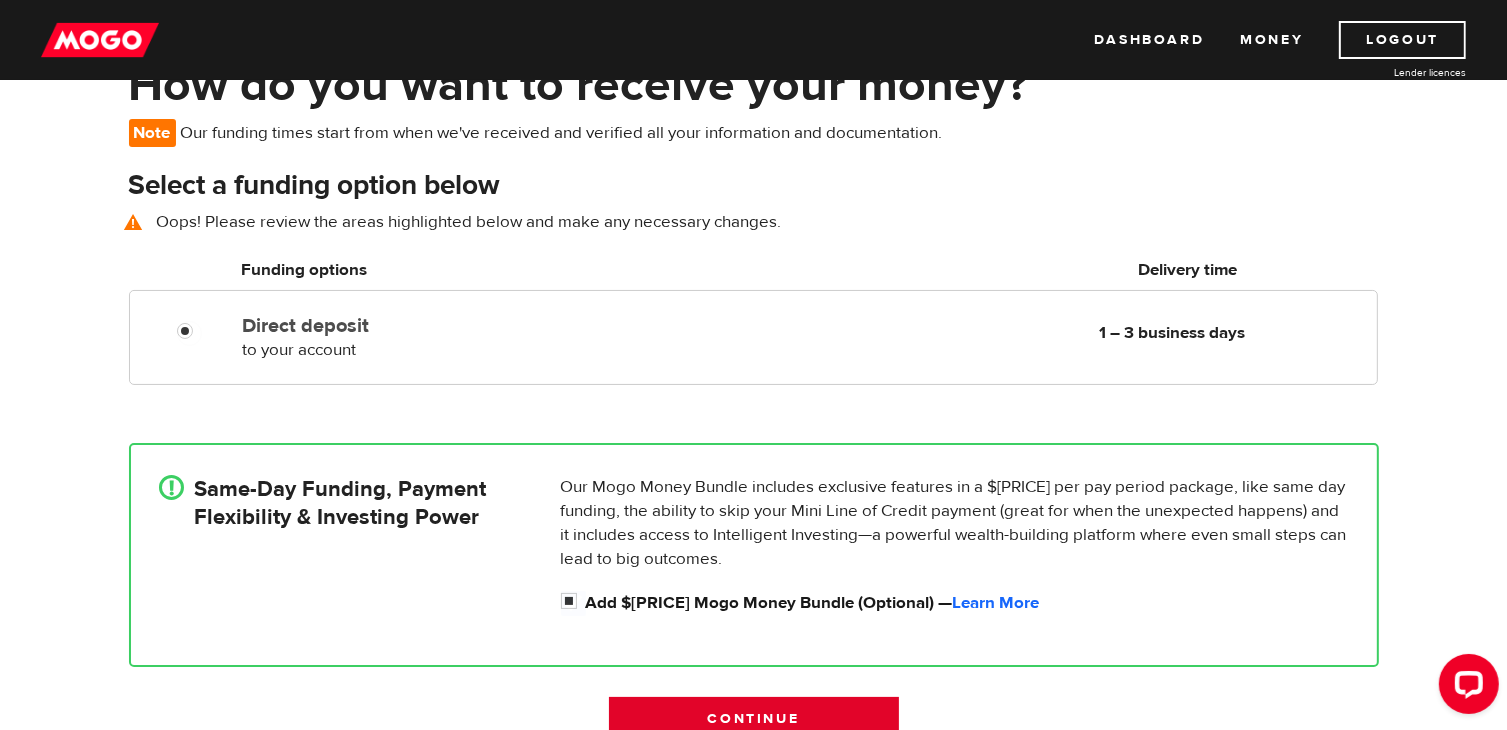 click on "Continue" at bounding box center [754, 718] 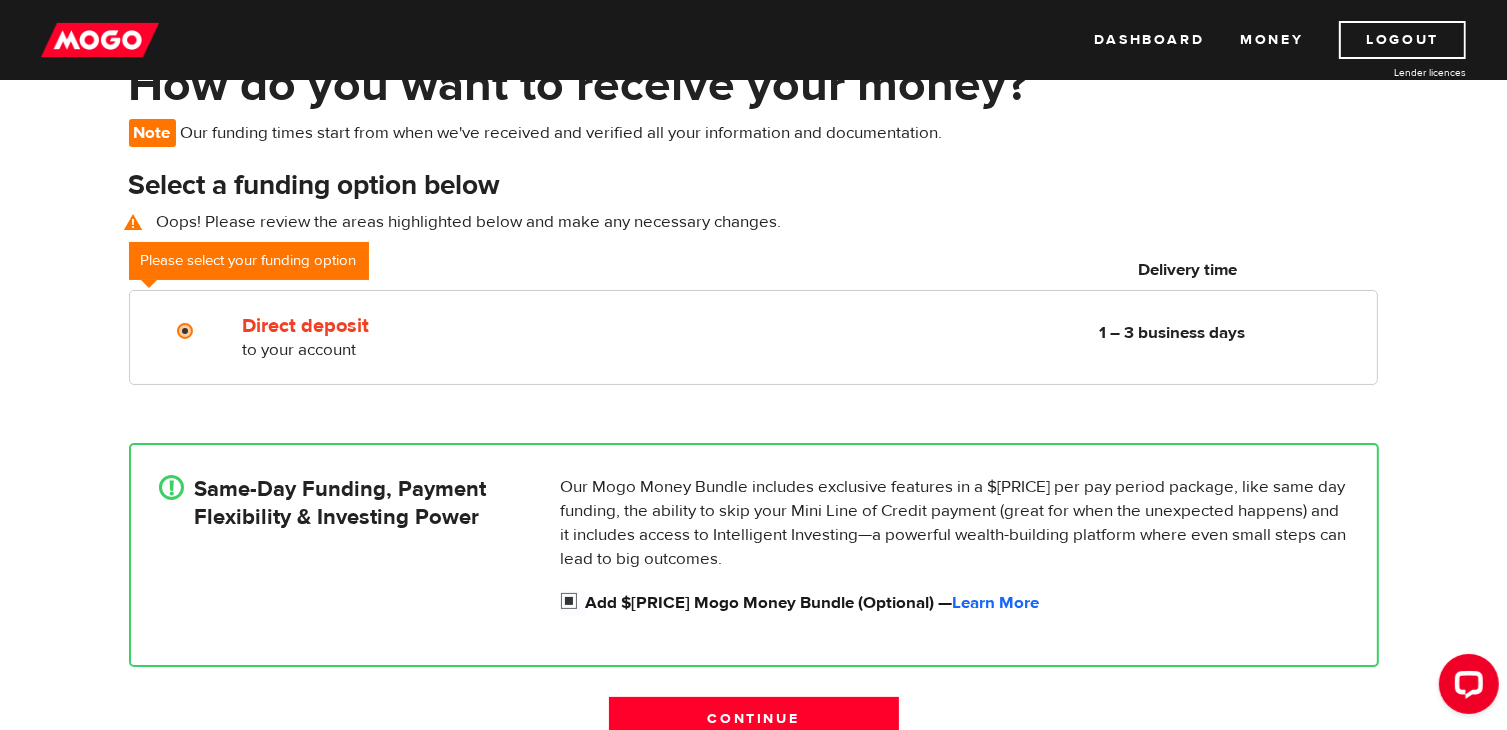 click on "Add $19.99 Mogo Money Bundle (Optional) —  Learn More" at bounding box center (967, 603) 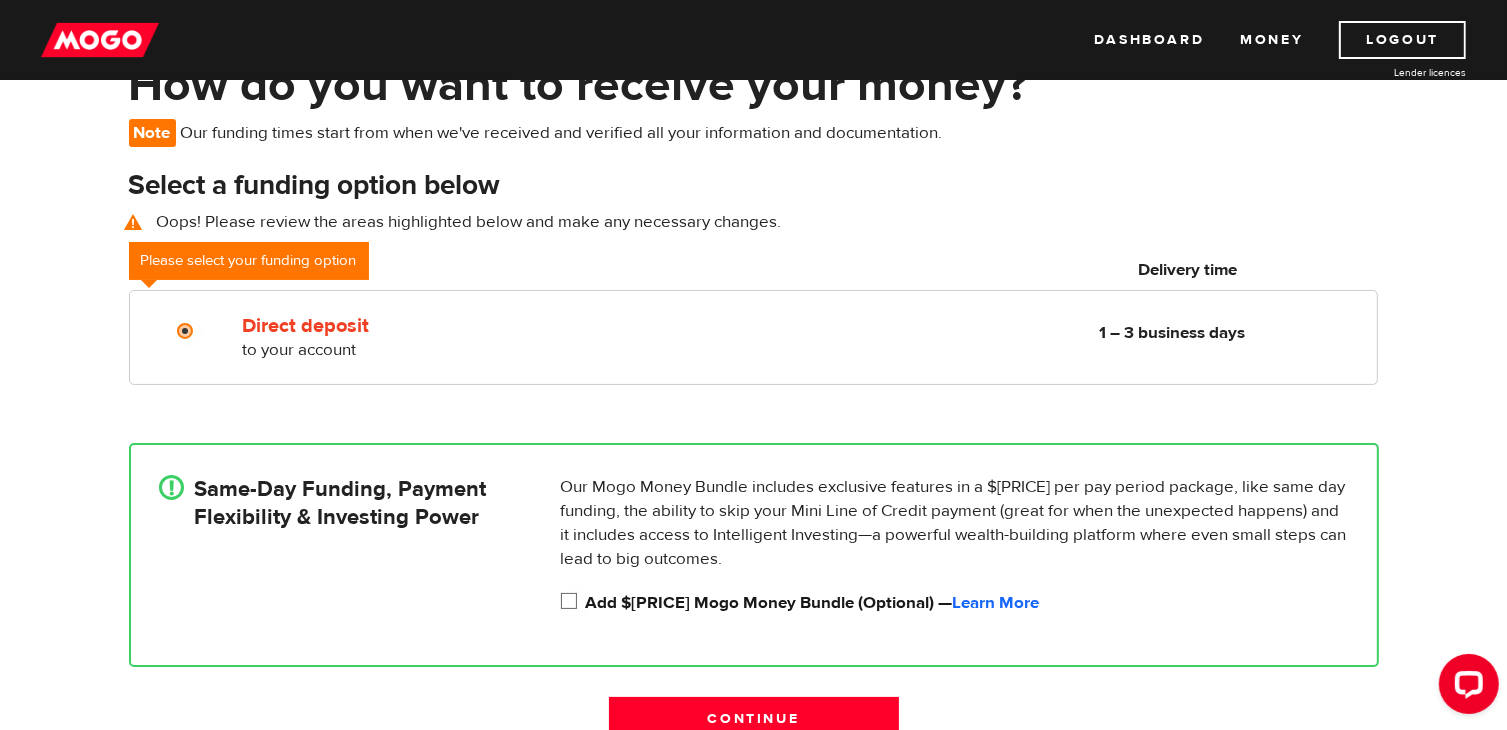 click on "Add $19.99 Mogo Money Bundle (Optional) —  Learn More" at bounding box center [967, 603] 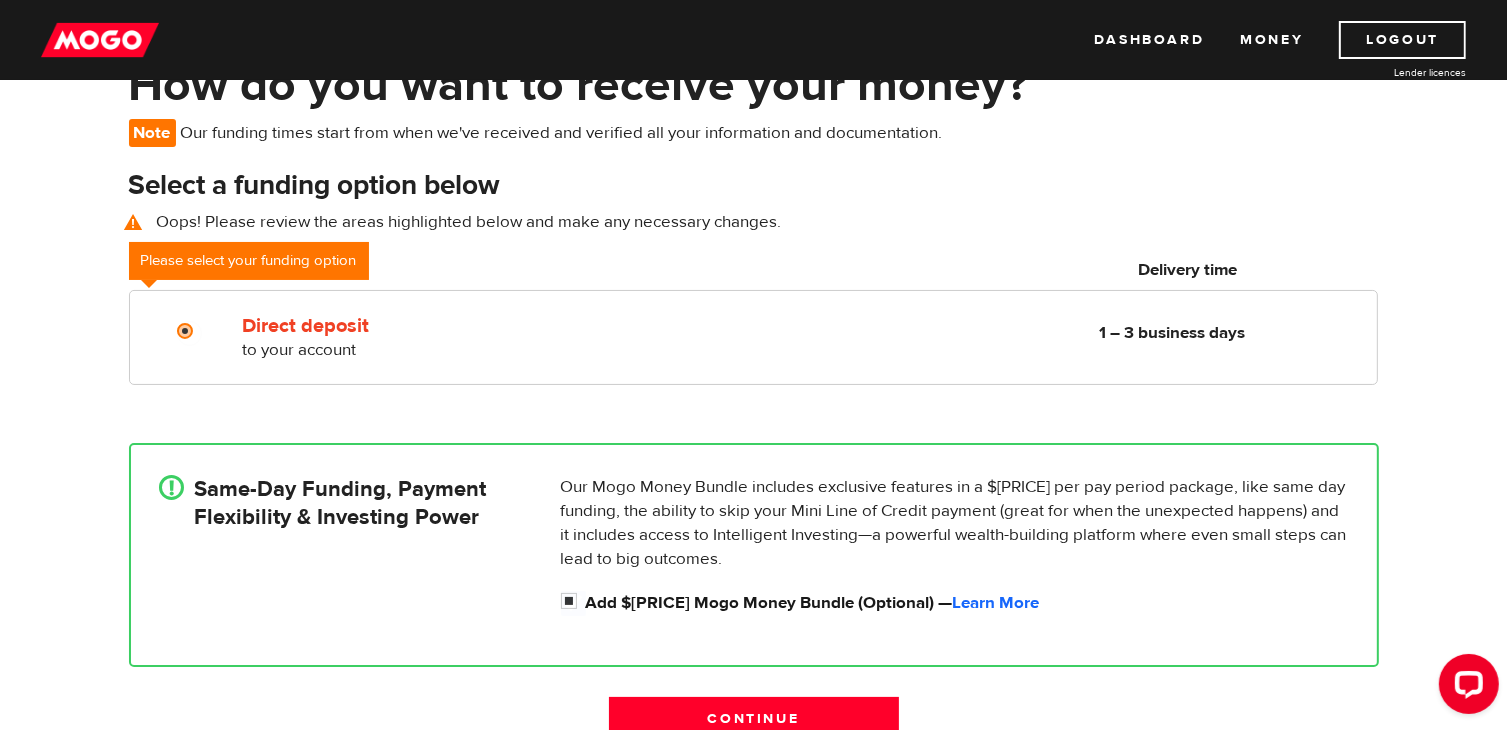 click on "! Same-Day Funding, Payment Flexibility & Investing Power Our Mogo Money Bundle includes exclusive features in a $19.99 per pay period package, like same day funding, the ability to skip your Mini Line of Credit payment (great for when the unexpected happens) and it includes access to Intelligent Investing—a powerful wealth-building platform where even small steps can lead to big outcomes.  Add $19.99 Mogo Money Bundle (Optional) —  Learn More" at bounding box center [754, 555] 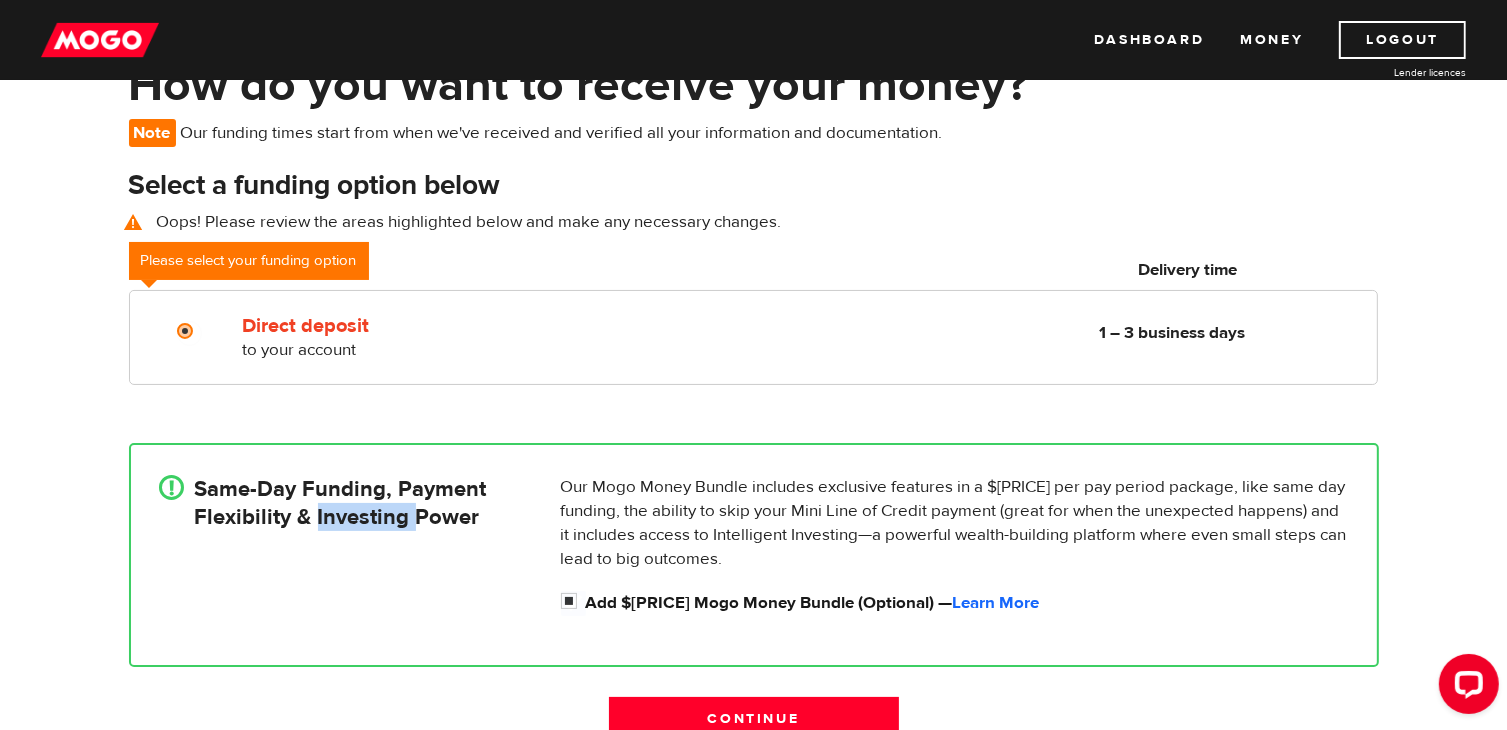 click on "Same-Day Funding, Payment Flexibility & Investing Power" at bounding box center (341, 503) 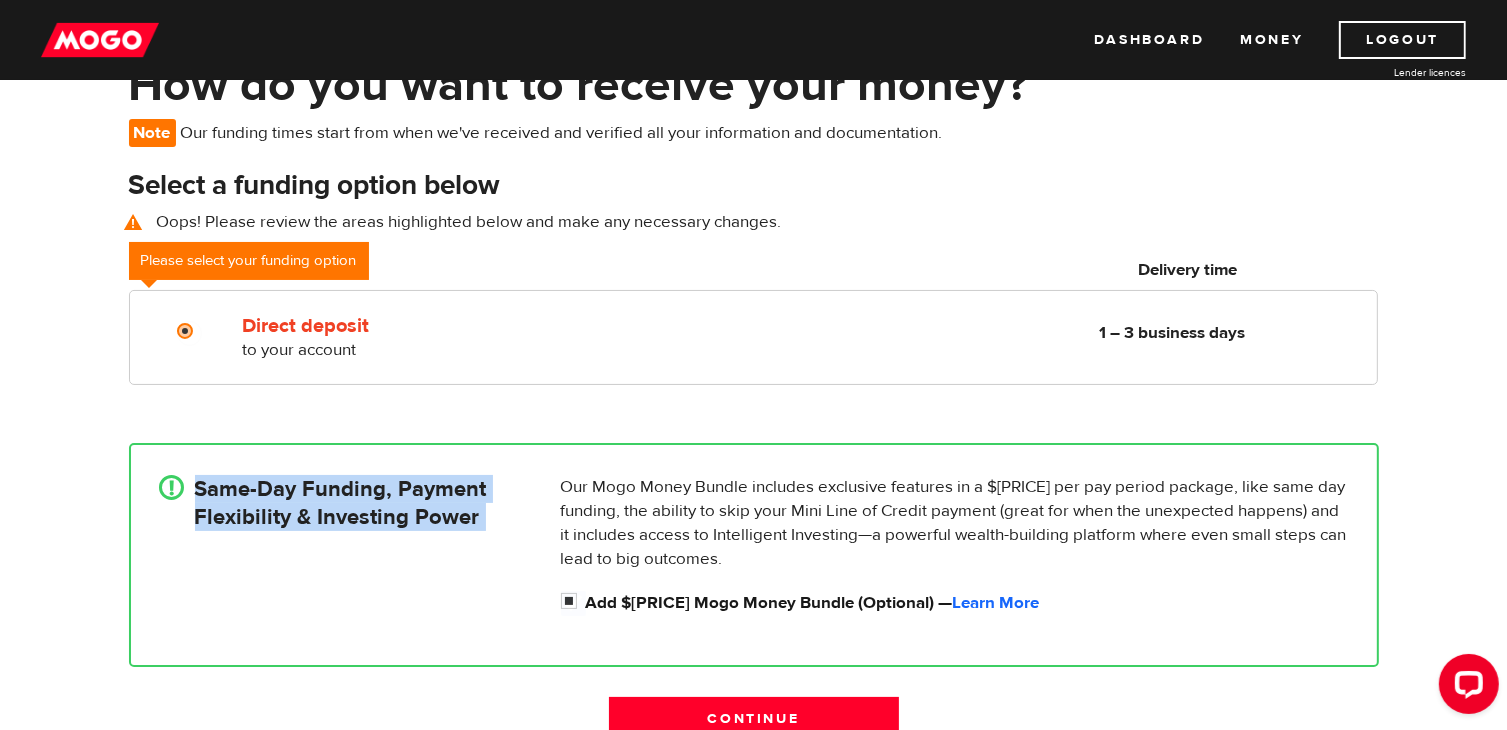 click on "Same-Day Funding, Payment Flexibility & Investing Power" at bounding box center (341, 503) 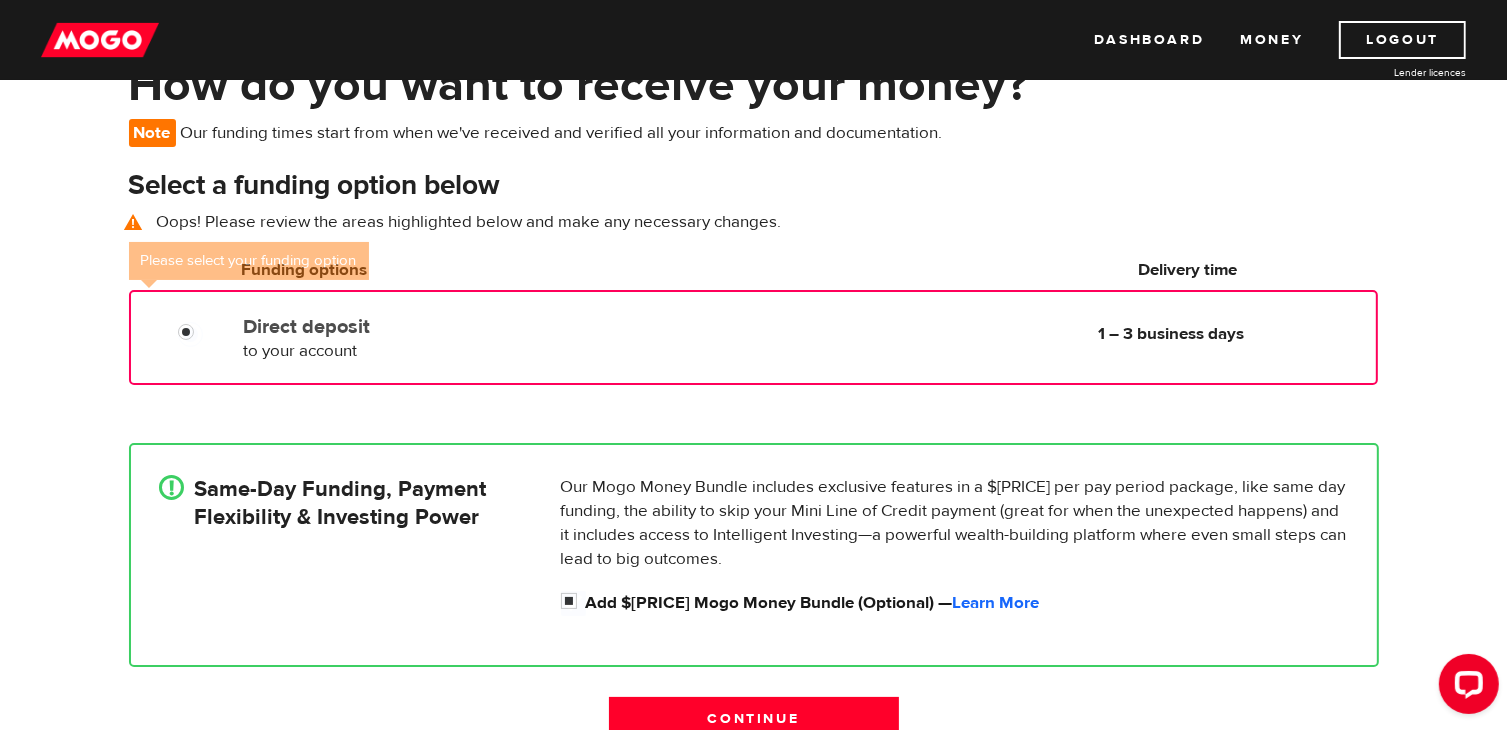 click on "Direct deposit to your  account Delivery in  1 – 3 business days 1 – 3 business days" at bounding box center [753, 335] 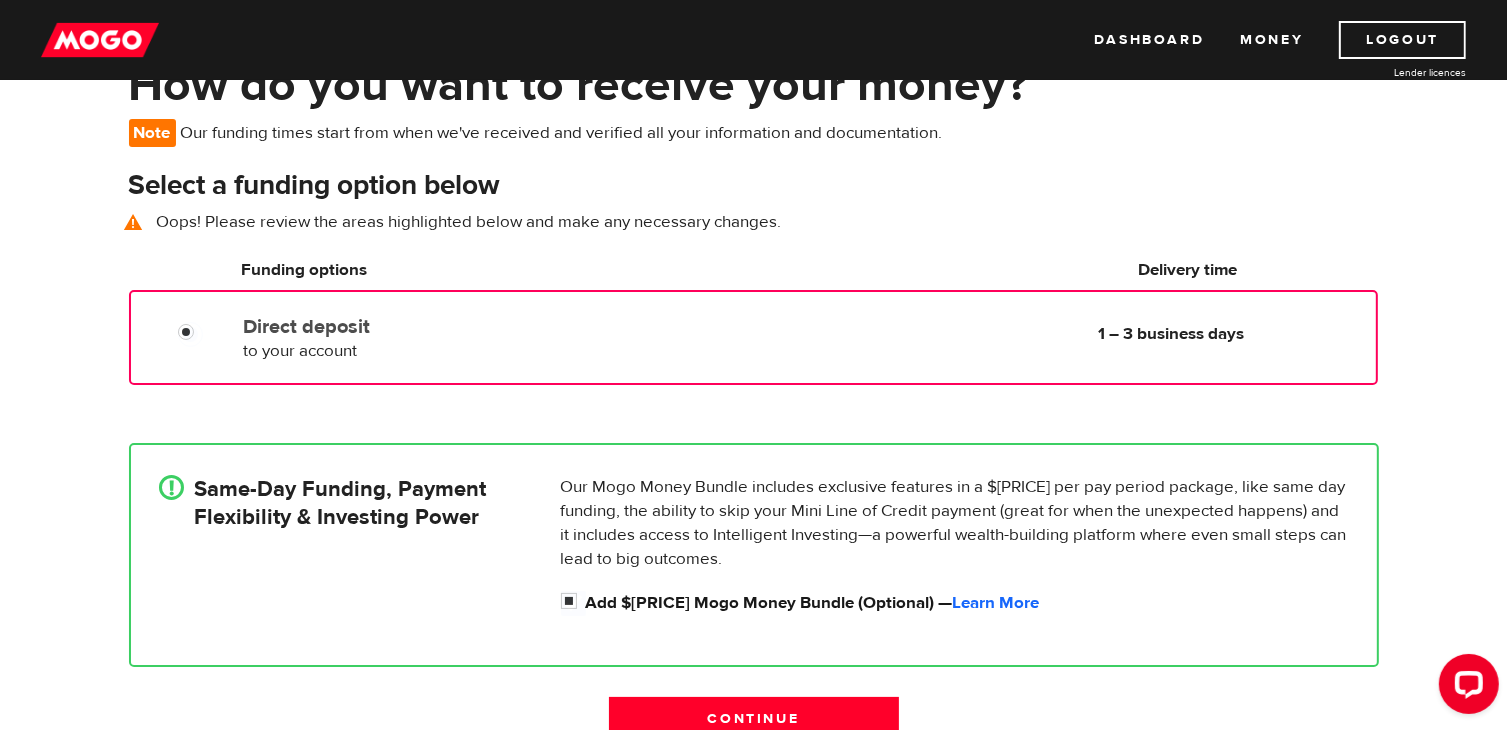 click on "Same-Day Funding, Payment Flexibility & Investing Power" at bounding box center [352, 503] 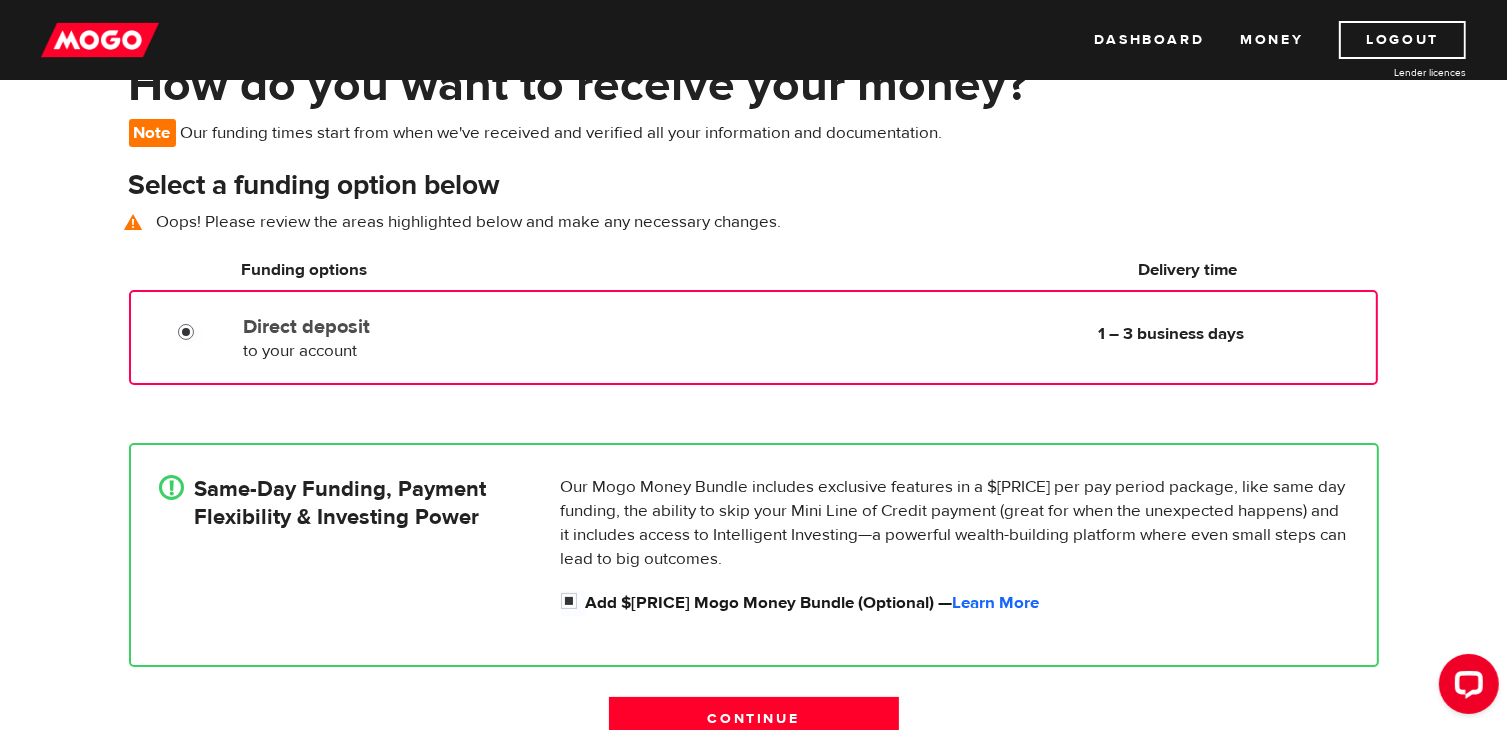 click on "Direct deposit" at bounding box center [190, 334] 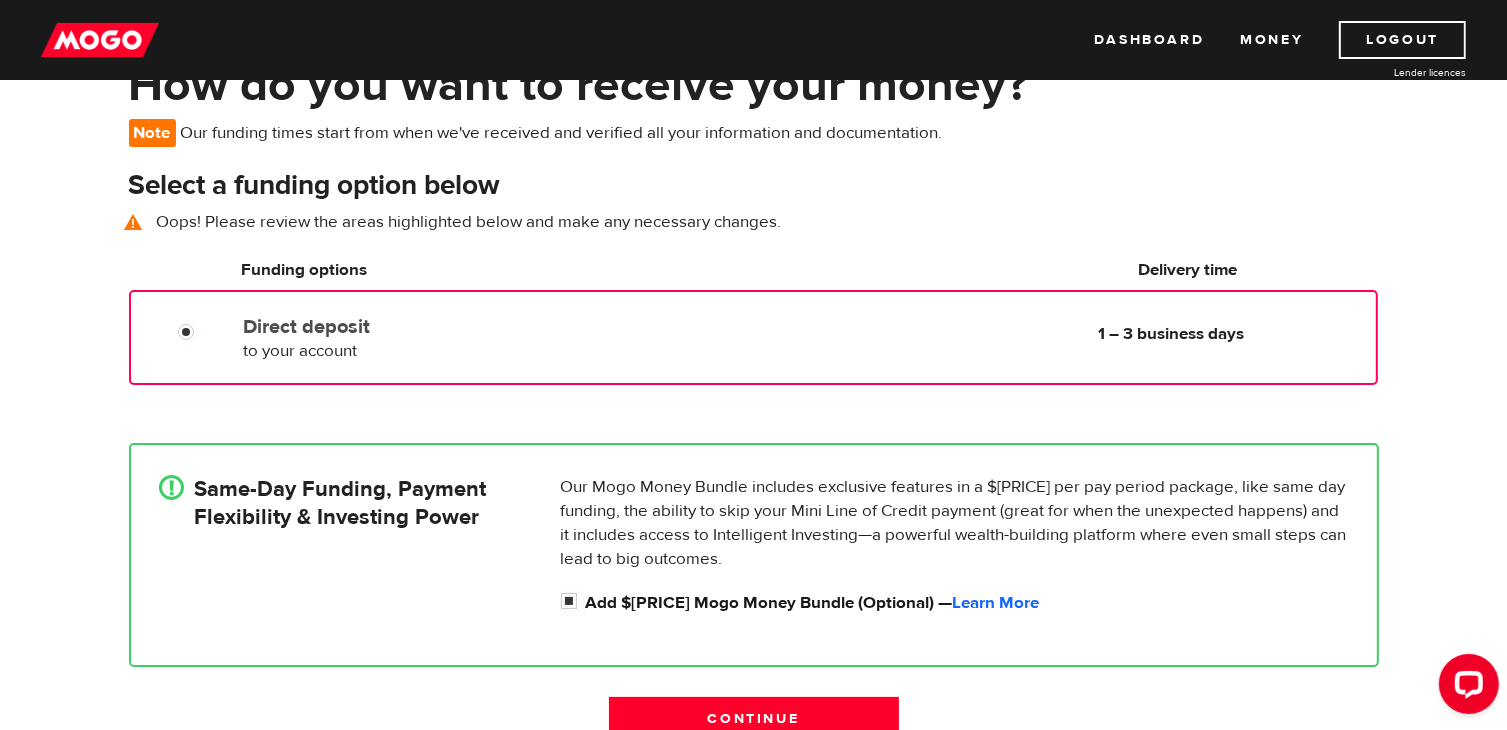 click on "! Same-Day Funding, Payment Flexibility & Investing Power Our Mogo Money Bundle includes exclusive features in a $19.99 per pay period package, like same day funding, the ability to skip your Mini Line of Credit payment (great for when the unexpected happens) and it includes access to Intelligent Investing—a powerful wealth-building platform where even small steps can lead to big outcomes.  Add $19.99 Mogo Money Bundle (Optional) —  Learn More" at bounding box center (754, 555) 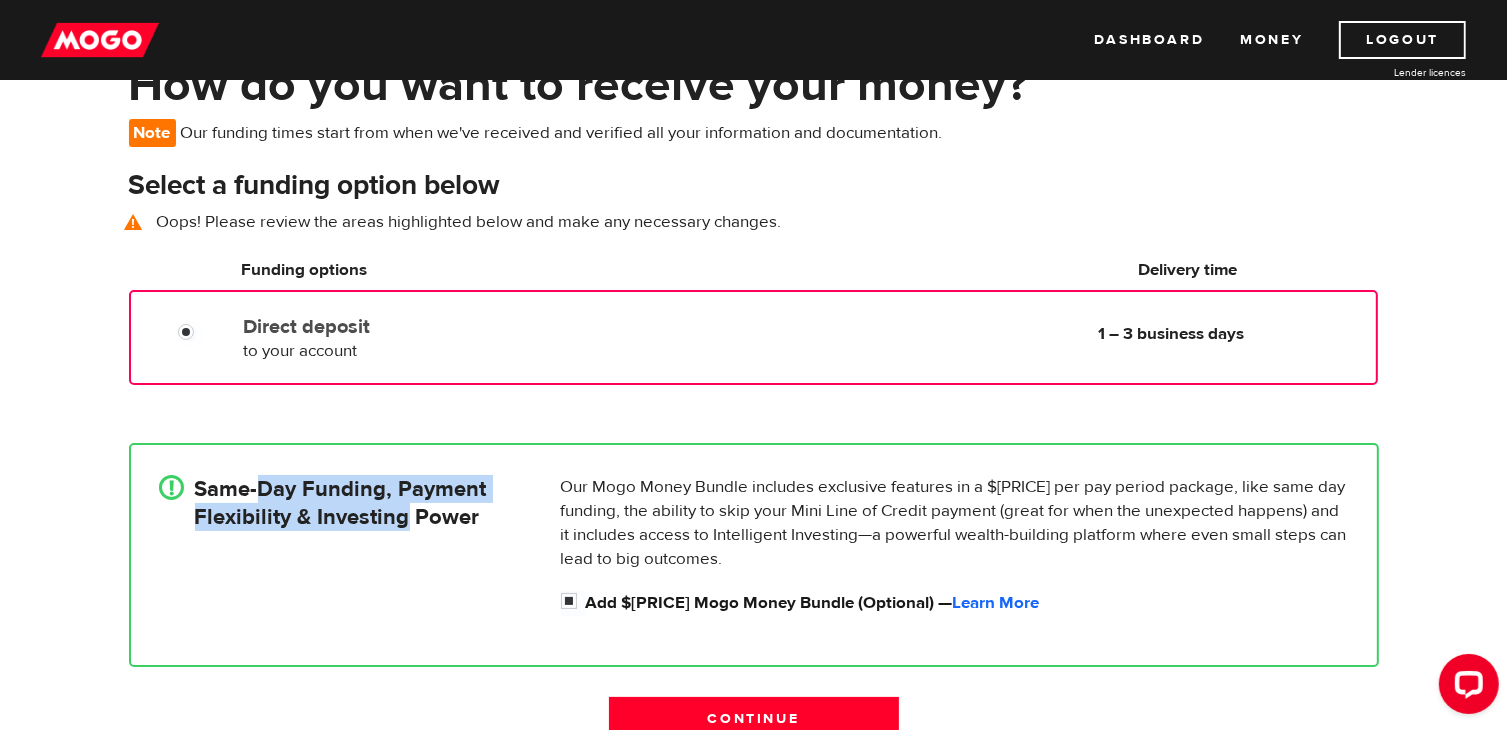 drag, startPoint x: 280, startPoint y: 458, endPoint x: 330, endPoint y: 535, distance: 91.809586 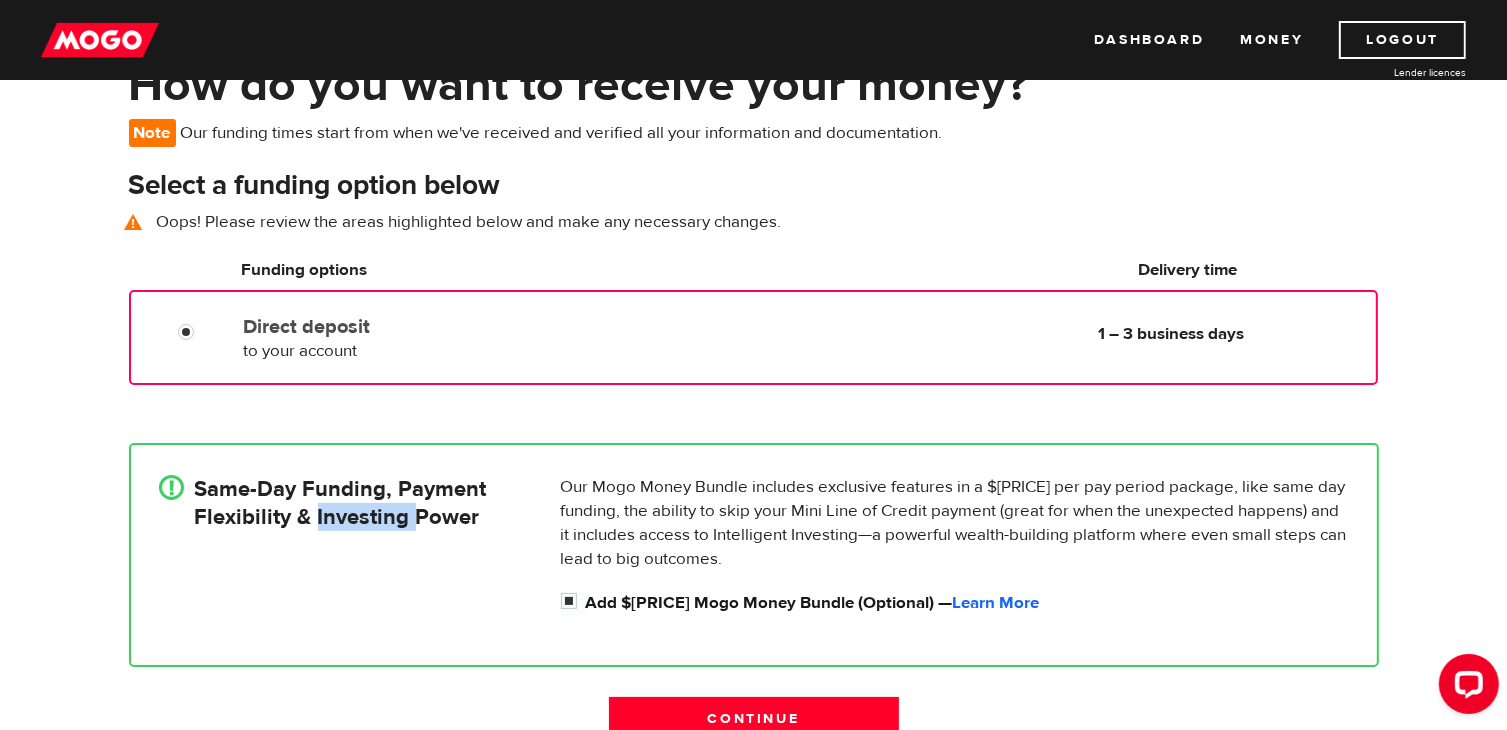 click on "! Same-Day Funding, Payment Flexibility & Investing Power" at bounding box center (352, 550) 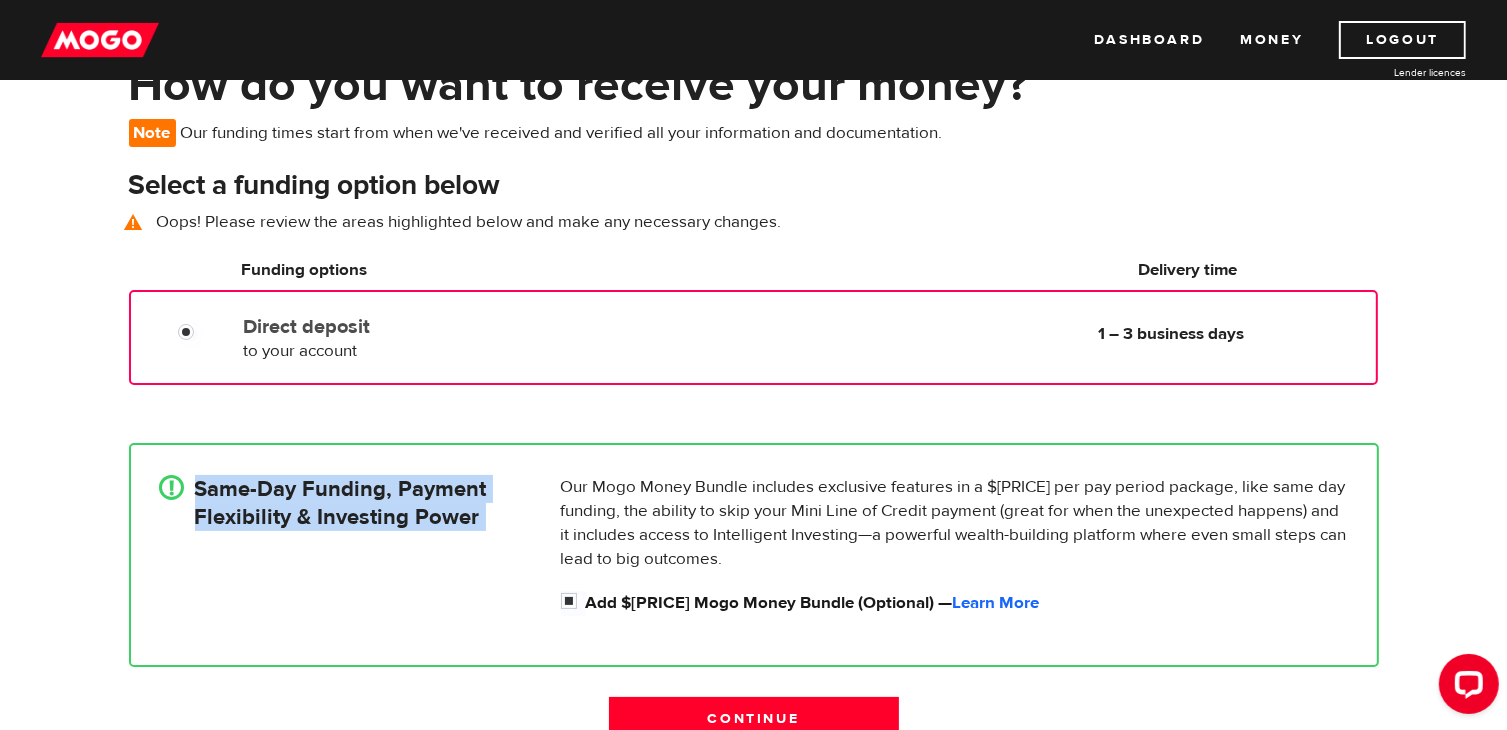 click on "! Same-Day Funding, Payment Flexibility & Investing Power" at bounding box center (352, 550) 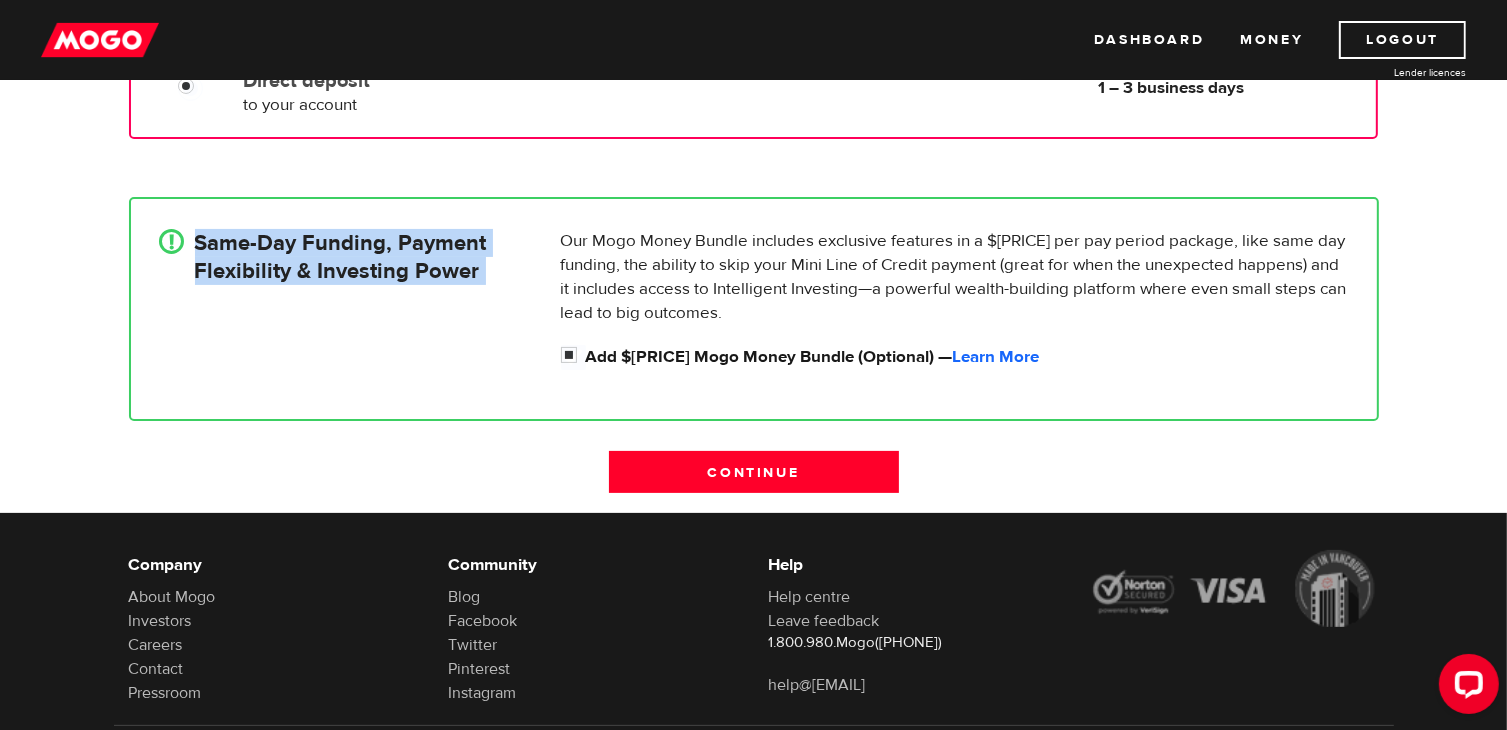 scroll, scrollTop: 371, scrollLeft: 0, axis: vertical 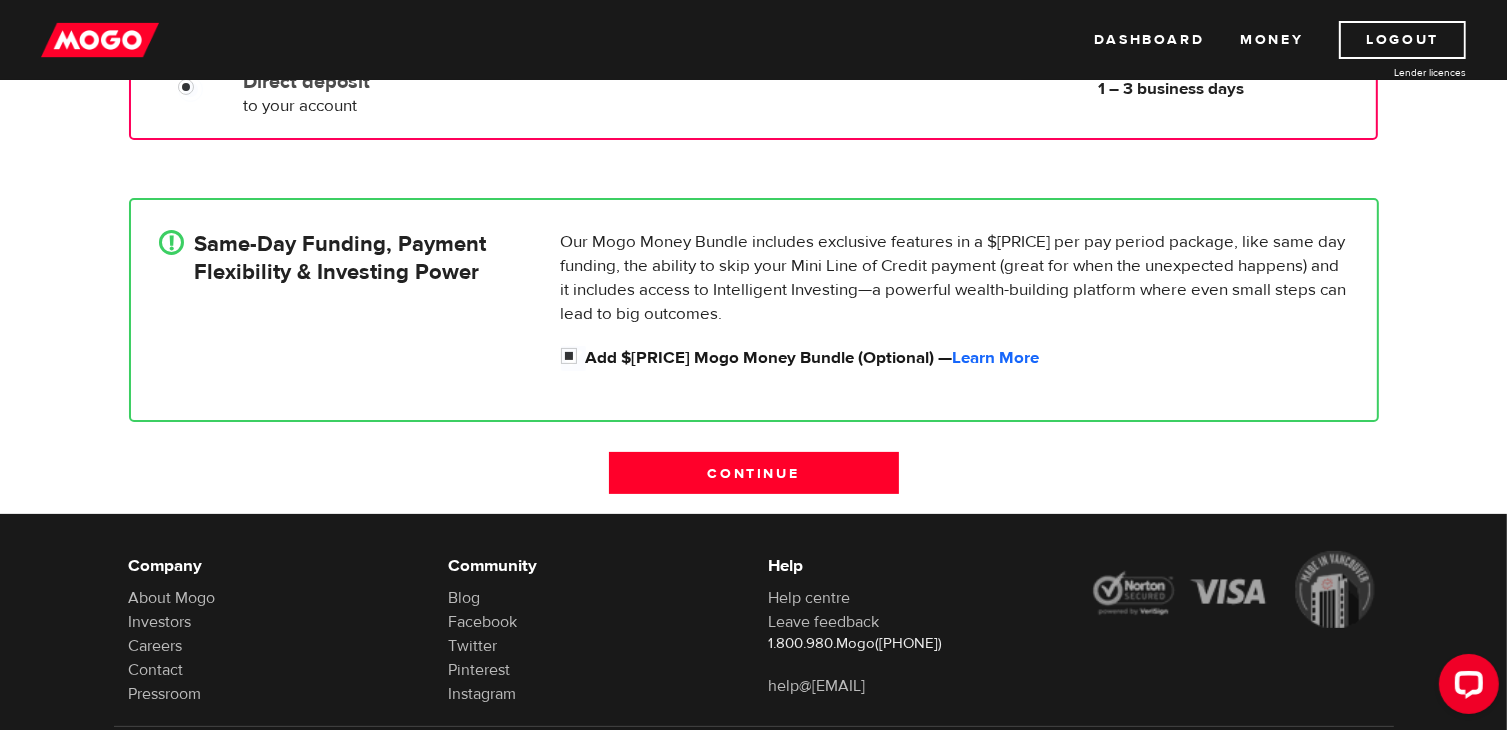 click on "Our Mogo Money Bundle includes exclusive features in a $19.99 per pay period package, like same day funding, the ability to skip your Mini Line of Credit payment (great for when the unexpected happens) and it includes access to Intelligent Investing—a powerful wealth-building platform where even small steps can lead to big outcomes.  Add $19.99 Mogo Money Bundle (Optional) —  Learn More" at bounding box center (955, 300) 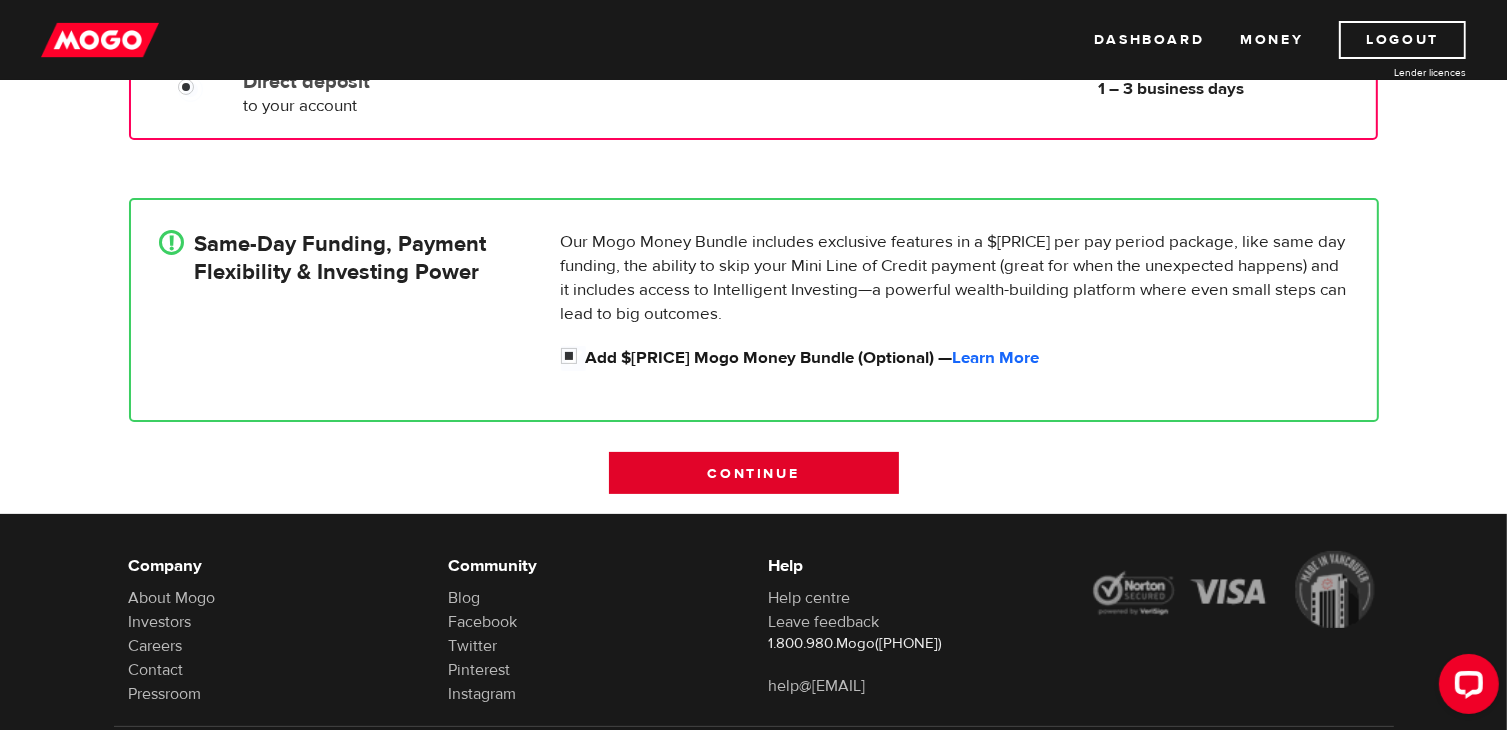 click on "Continue" at bounding box center [754, 473] 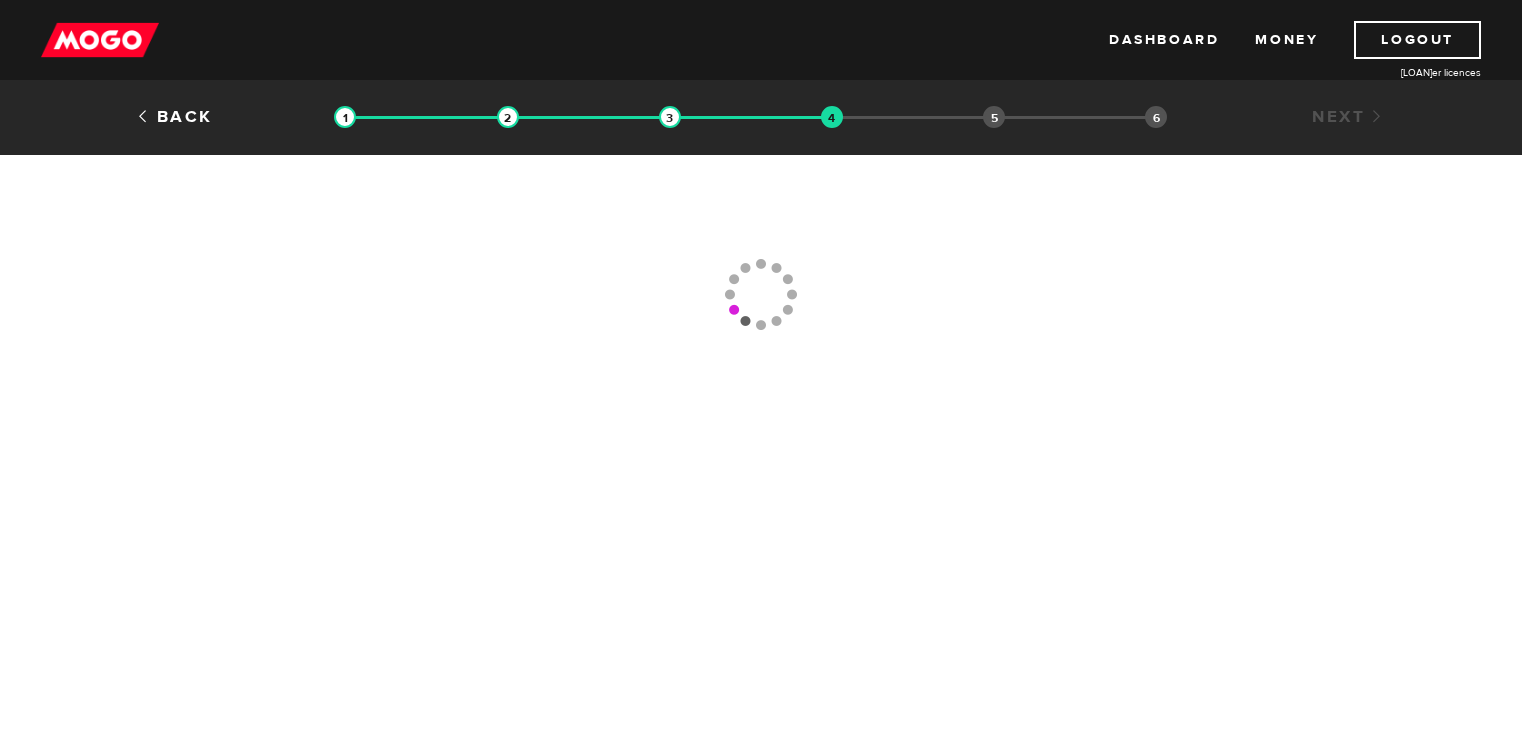 scroll, scrollTop: 0, scrollLeft: 0, axis: both 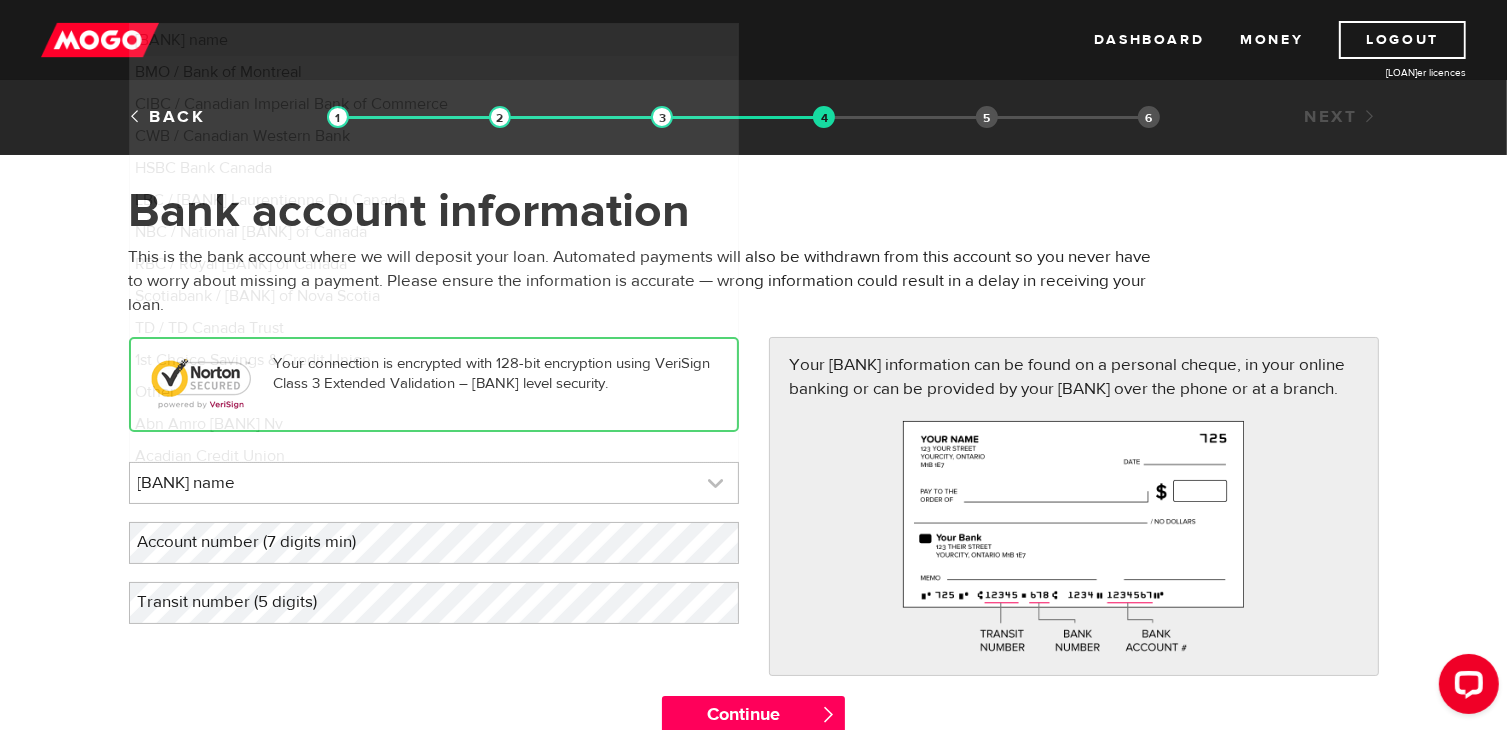 click at bounding box center [434, 483] 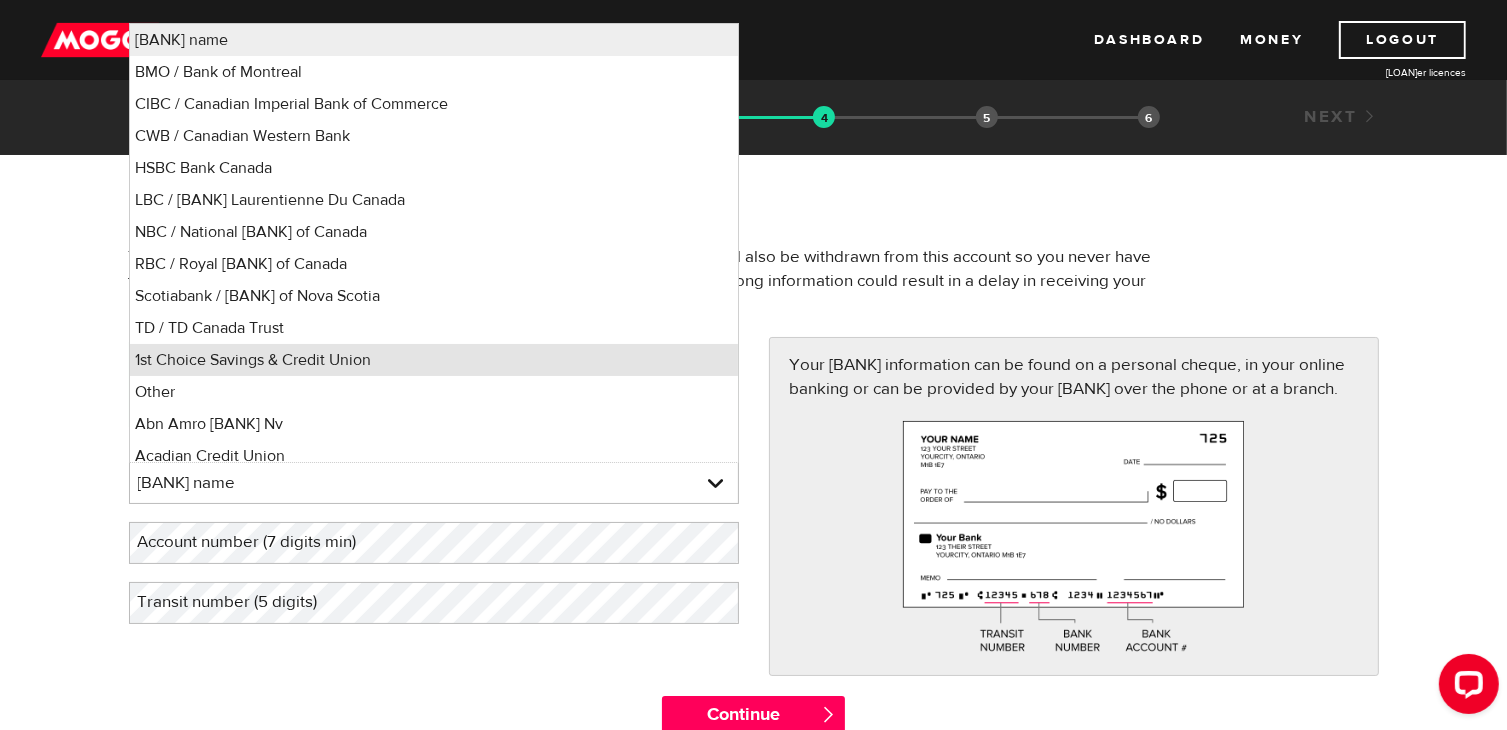 scroll, scrollTop: 9, scrollLeft: 0, axis: vertical 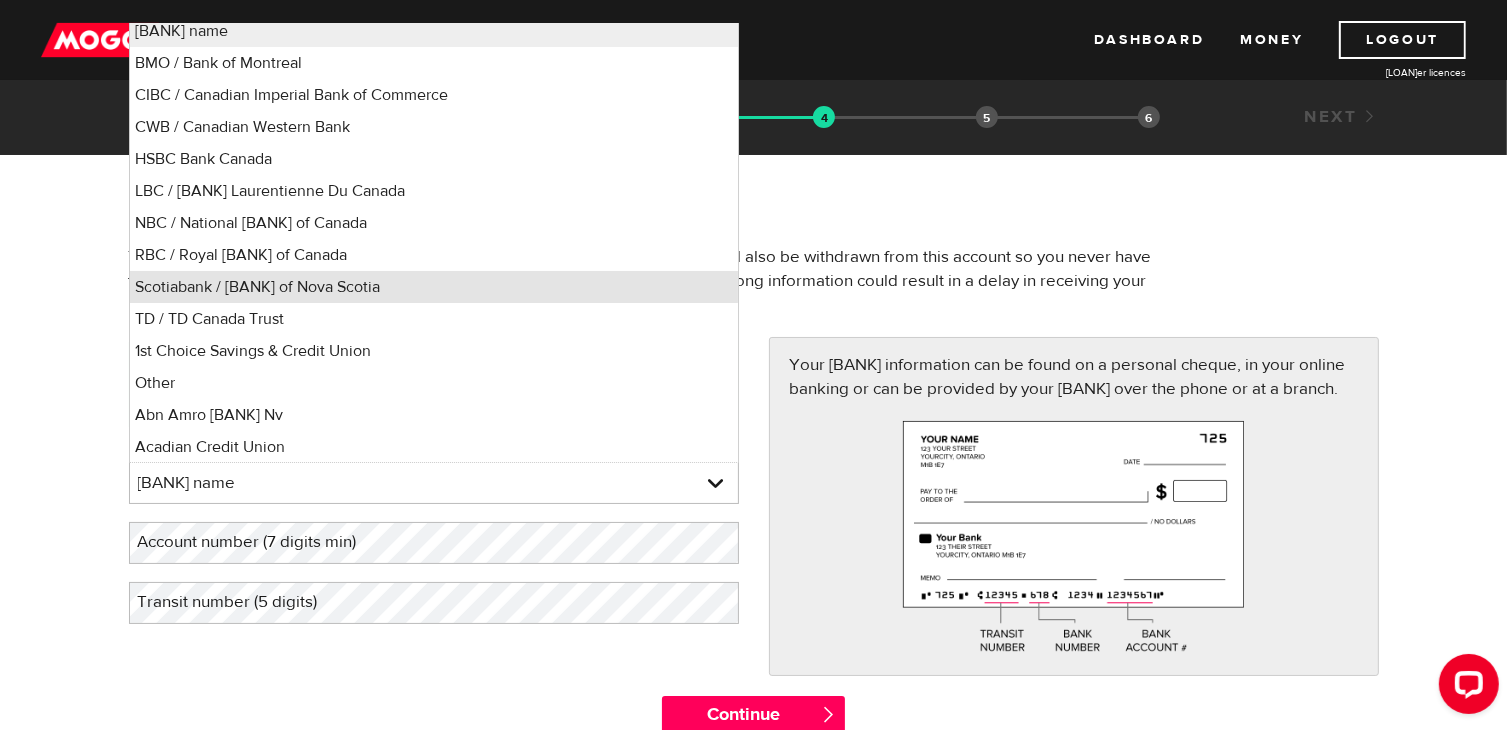 click on "Scotiabank / [BANK] of Nova Scotia" at bounding box center (434, 287) 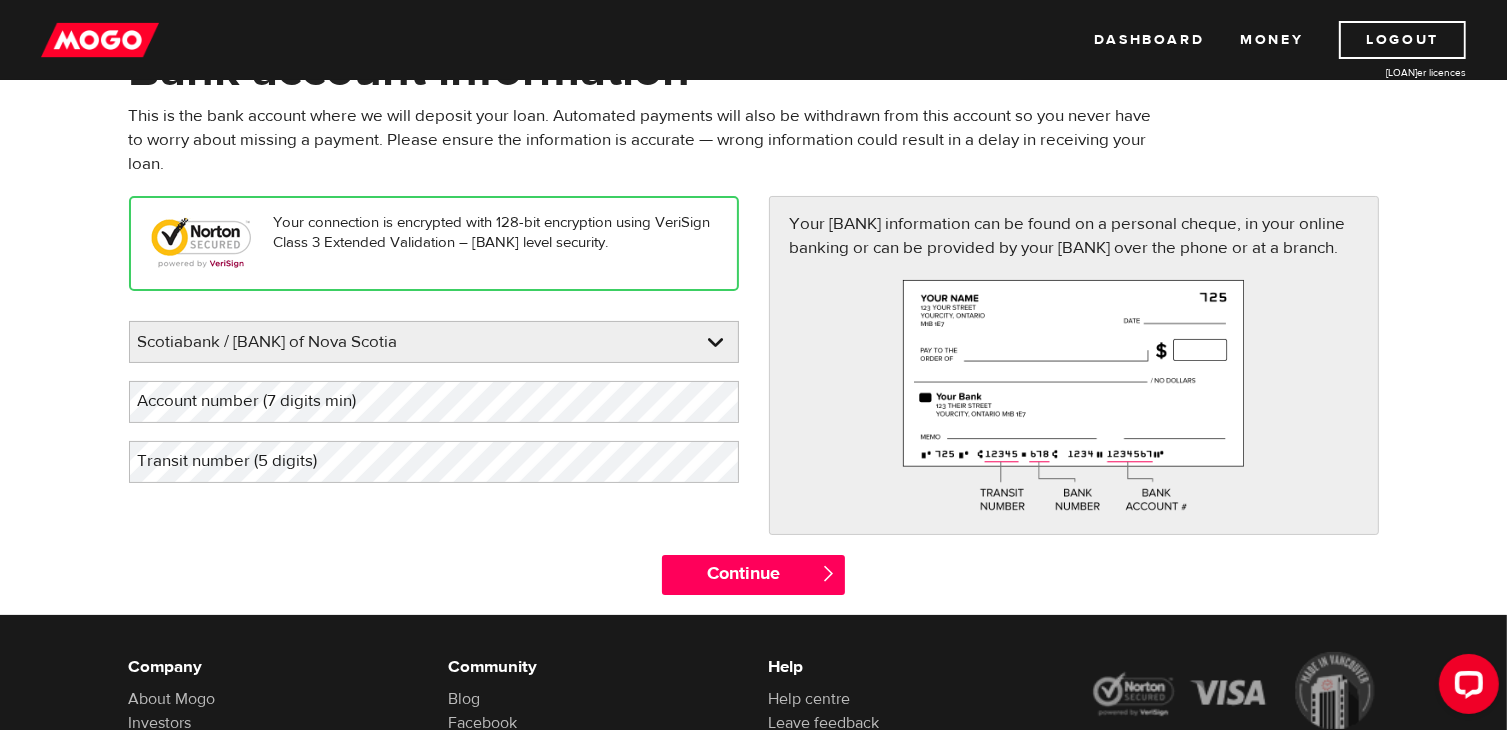 scroll, scrollTop: 0, scrollLeft: 0, axis: both 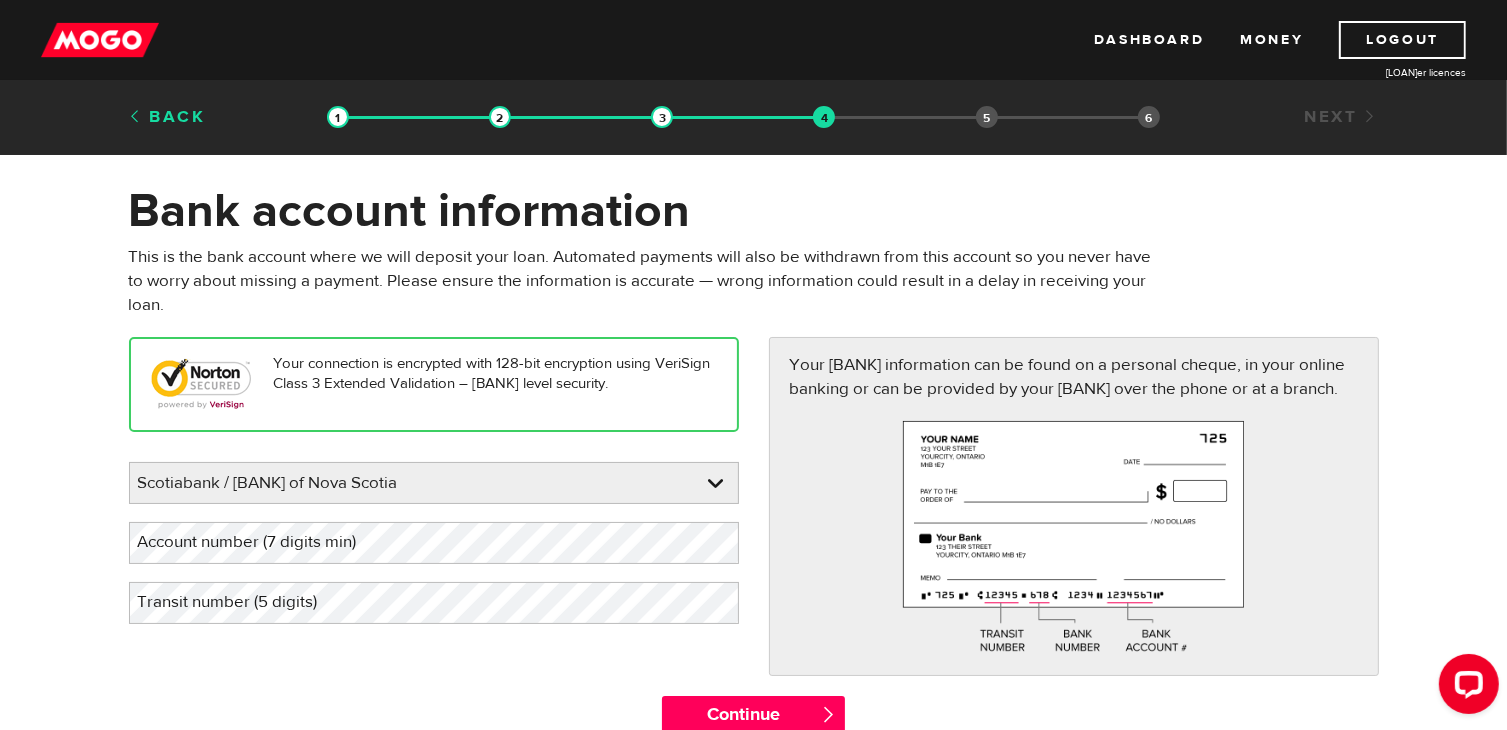 click on "Back" at bounding box center (167, 117) 